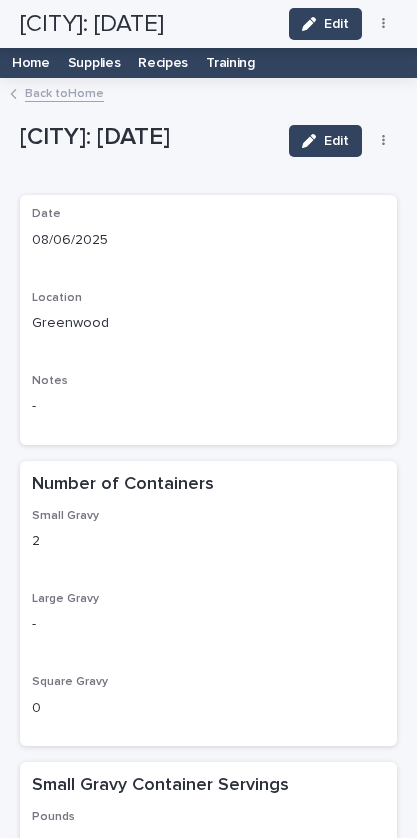 scroll, scrollTop: 0, scrollLeft: 0, axis: both 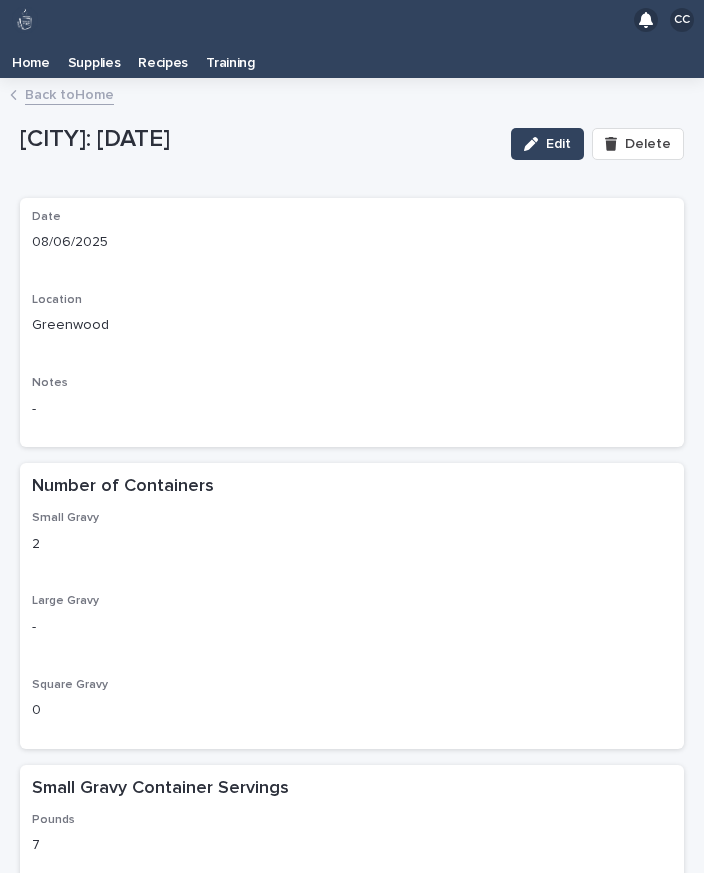 click on "Back to  Home" at bounding box center (69, 93) 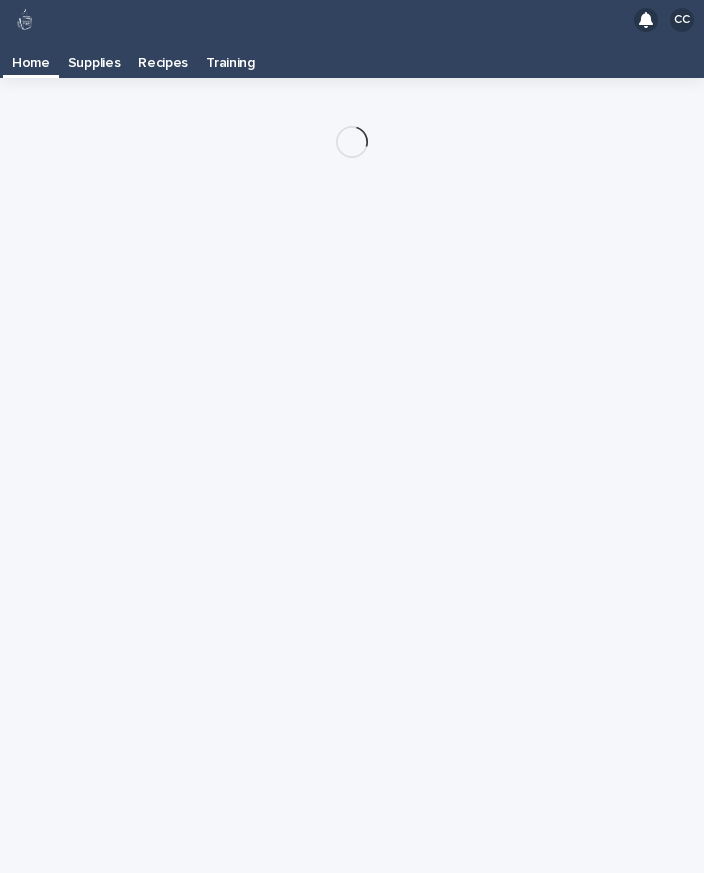scroll, scrollTop: 32, scrollLeft: 0, axis: vertical 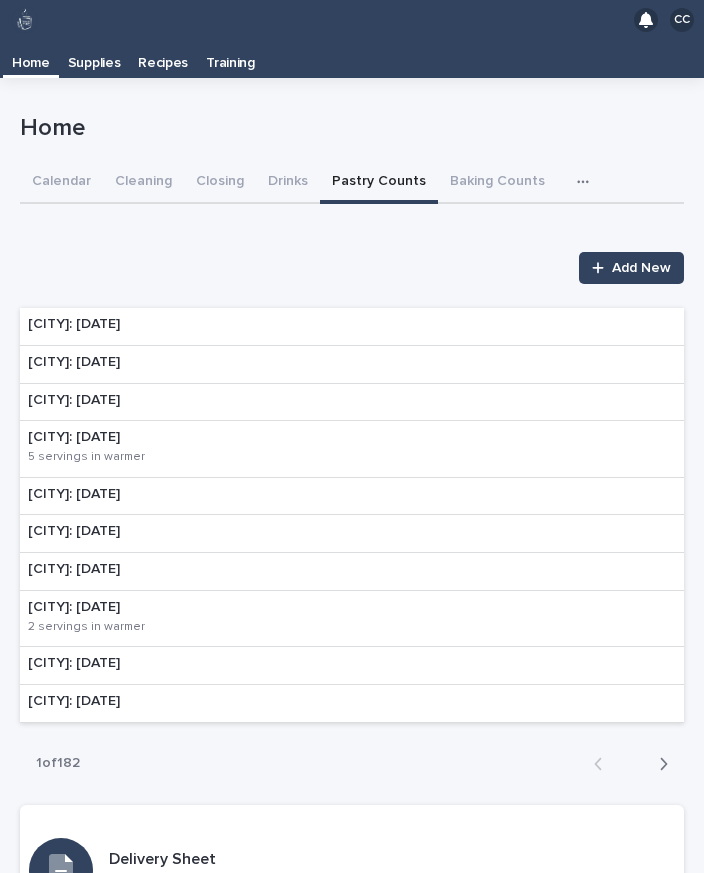 click on "[CITY]: [DATE]" at bounding box center [352, 403] 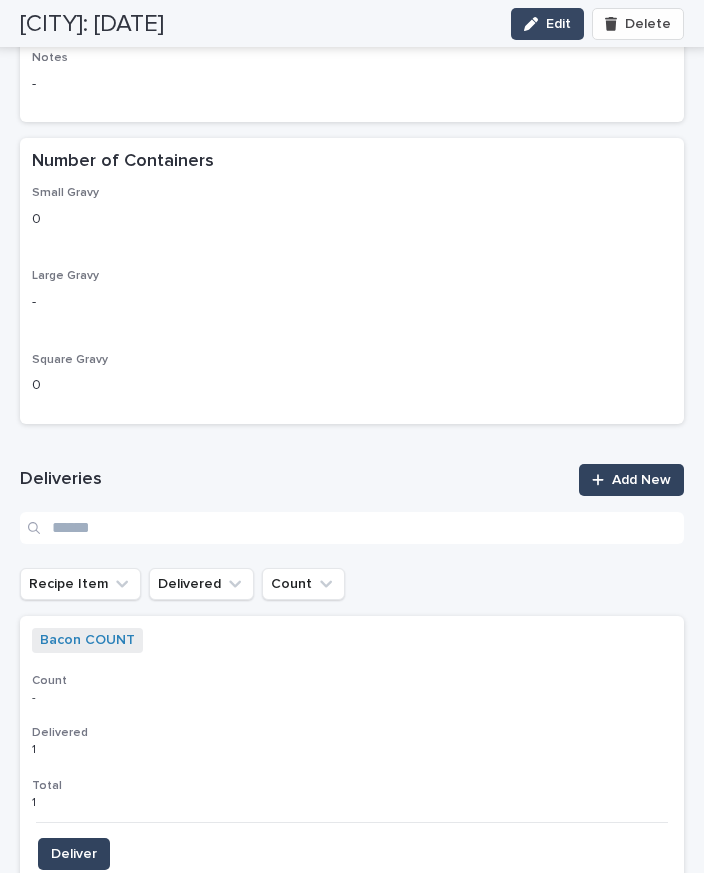 scroll, scrollTop: 322, scrollLeft: 0, axis: vertical 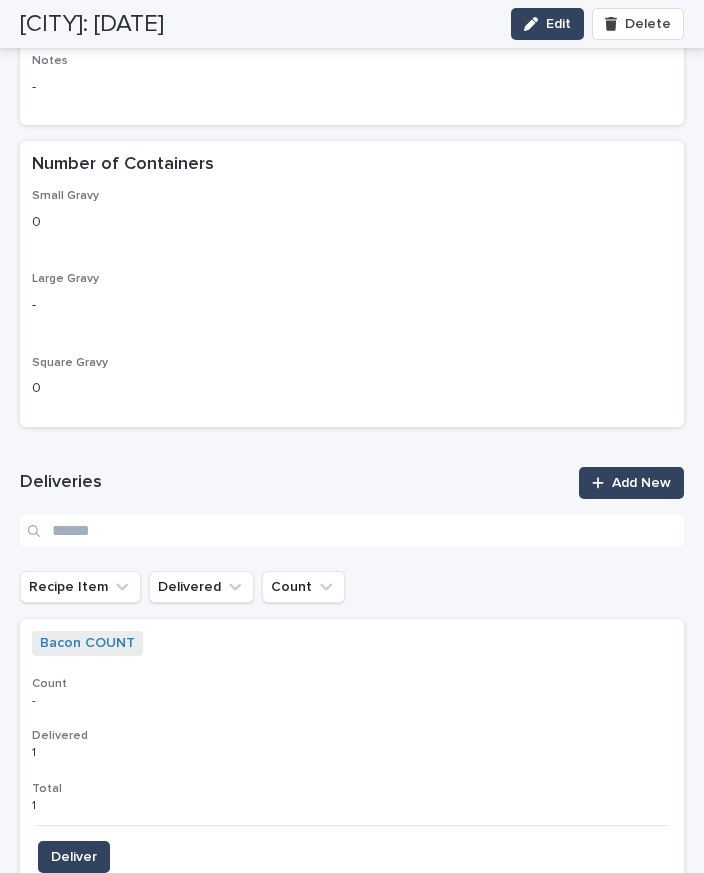 click on "Add New" at bounding box center (641, 483) 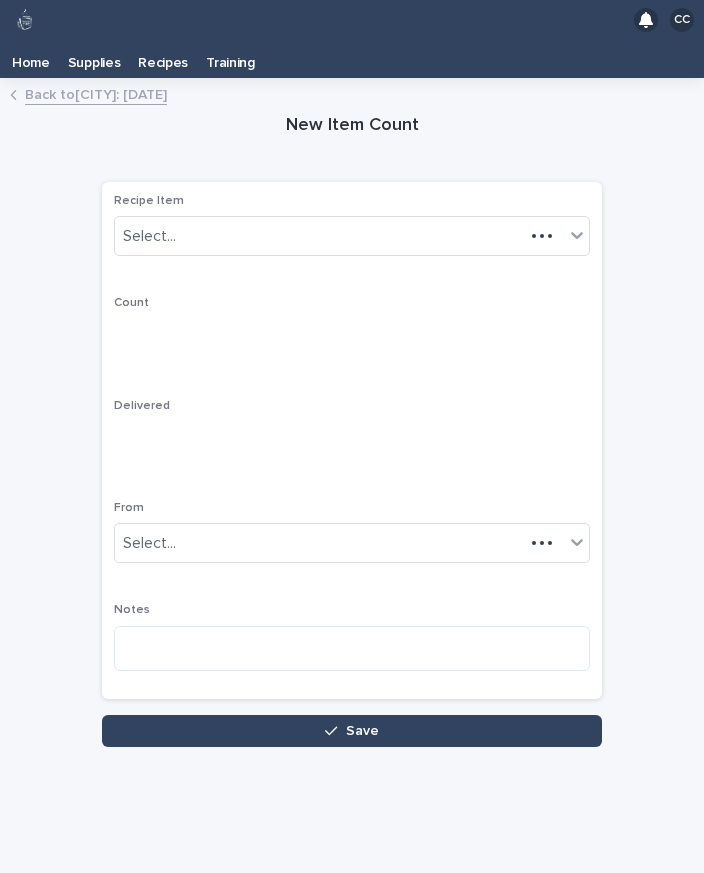 scroll, scrollTop: 0, scrollLeft: 0, axis: both 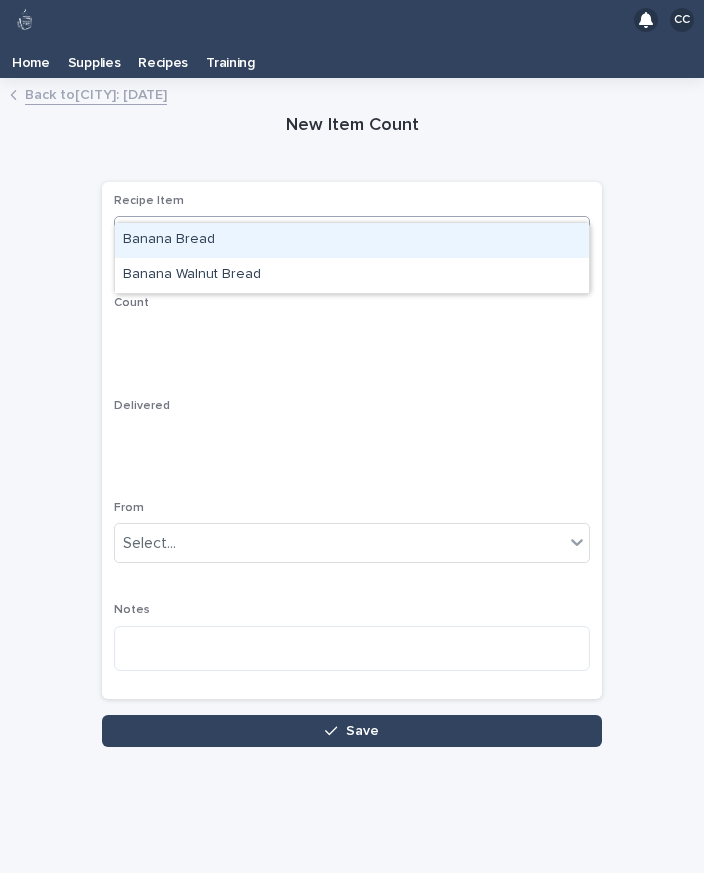 type on "***" 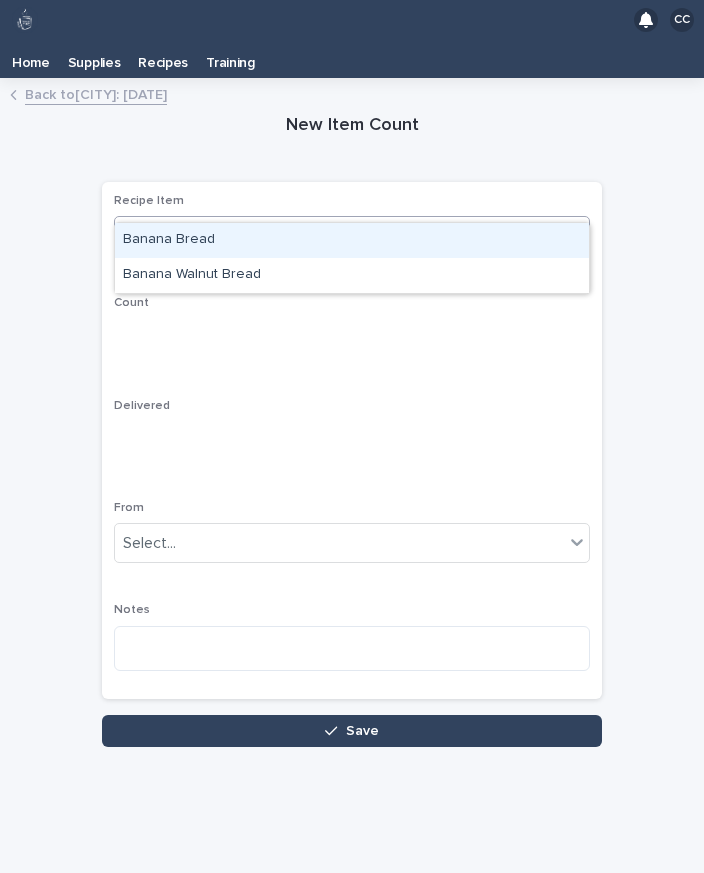 click on "Banana Bread" at bounding box center (352, 240) 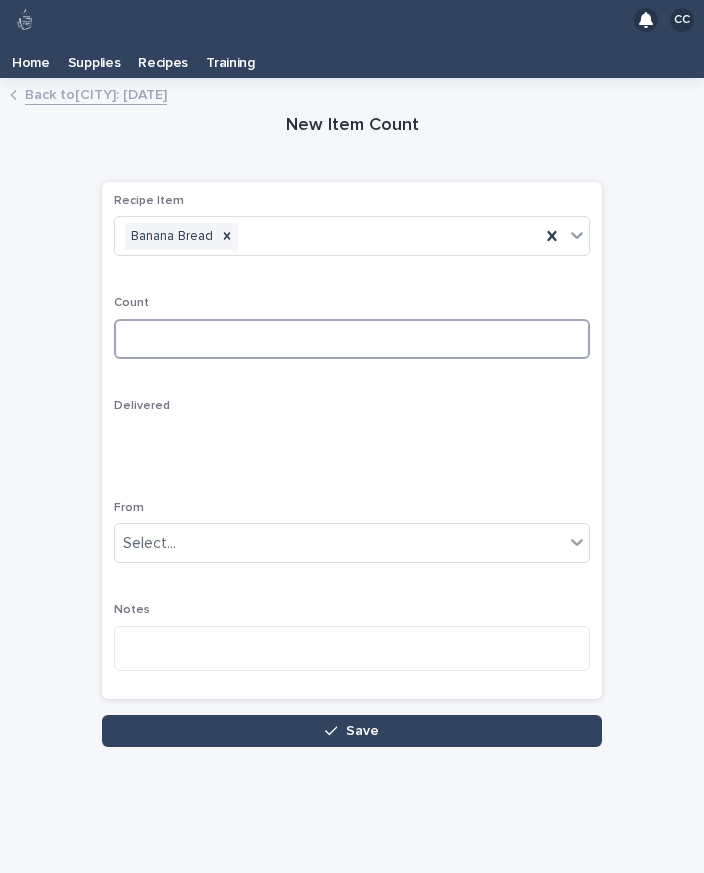 click at bounding box center [352, 339] 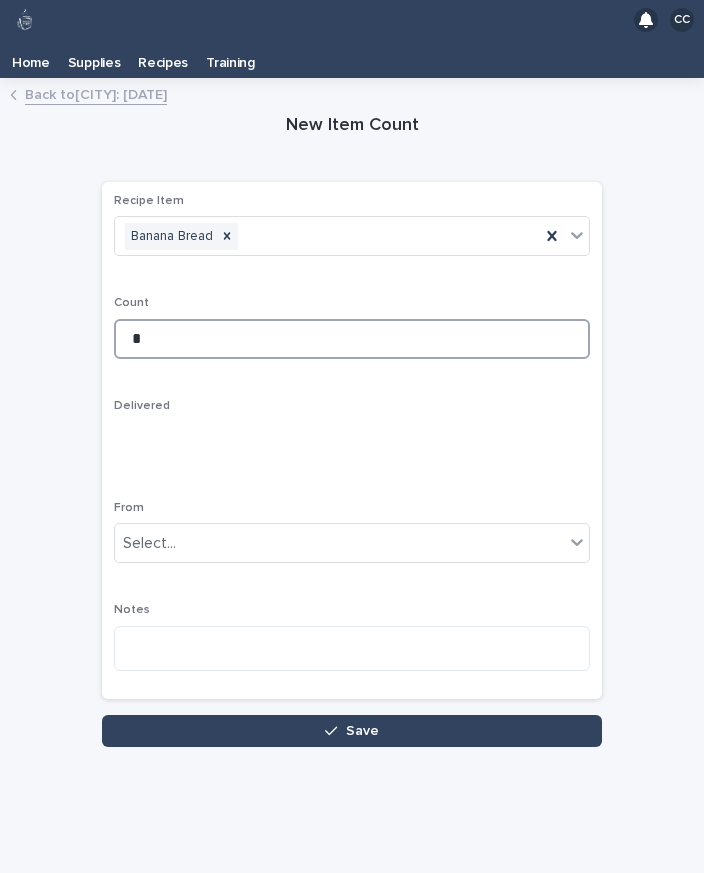 type on "*" 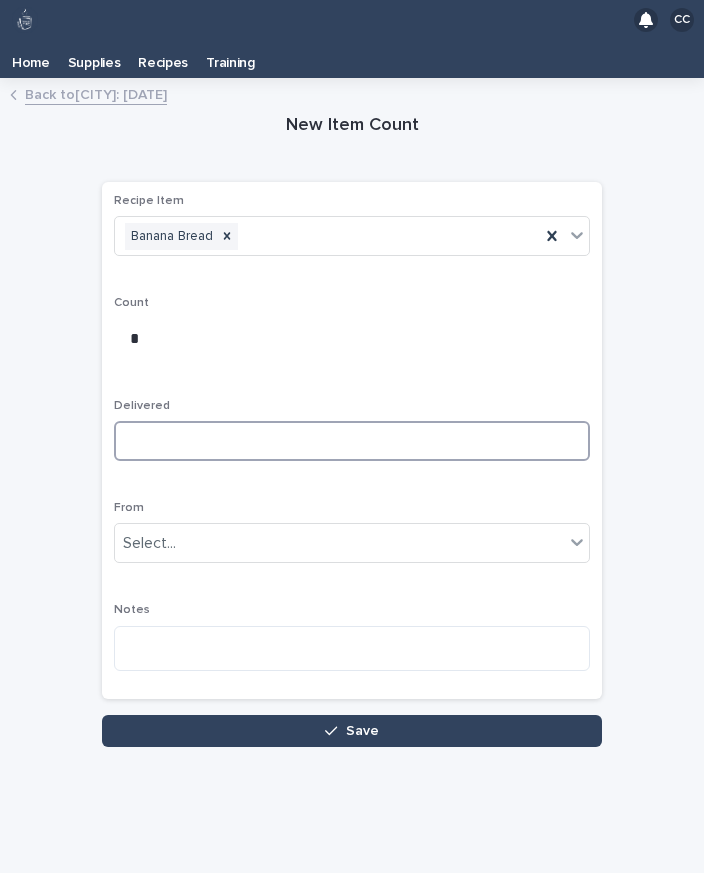 click at bounding box center (352, 441) 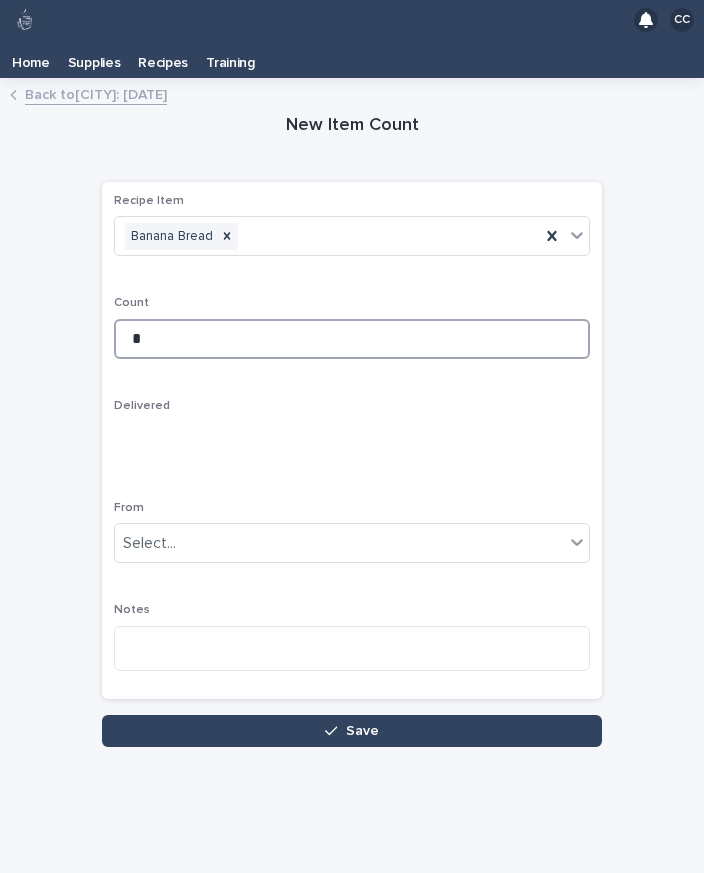 click on "*" at bounding box center (352, 339) 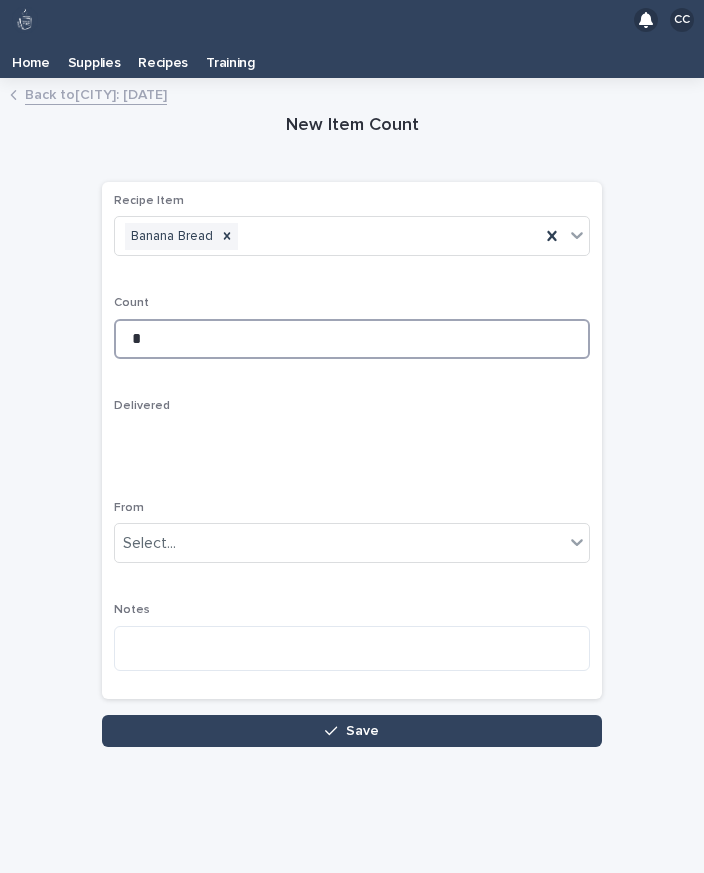 click on "*" at bounding box center [352, 339] 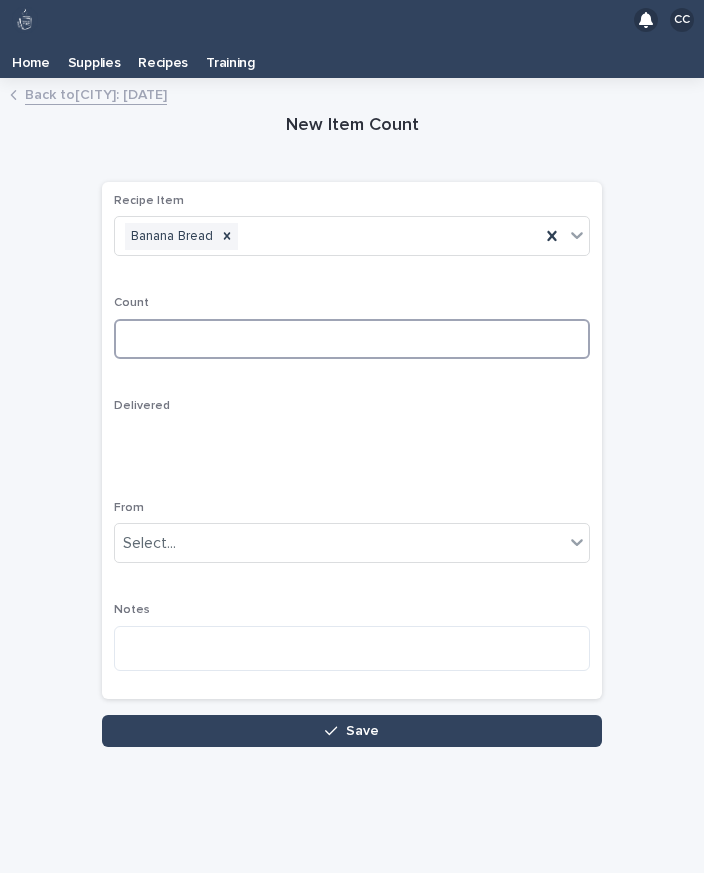 type 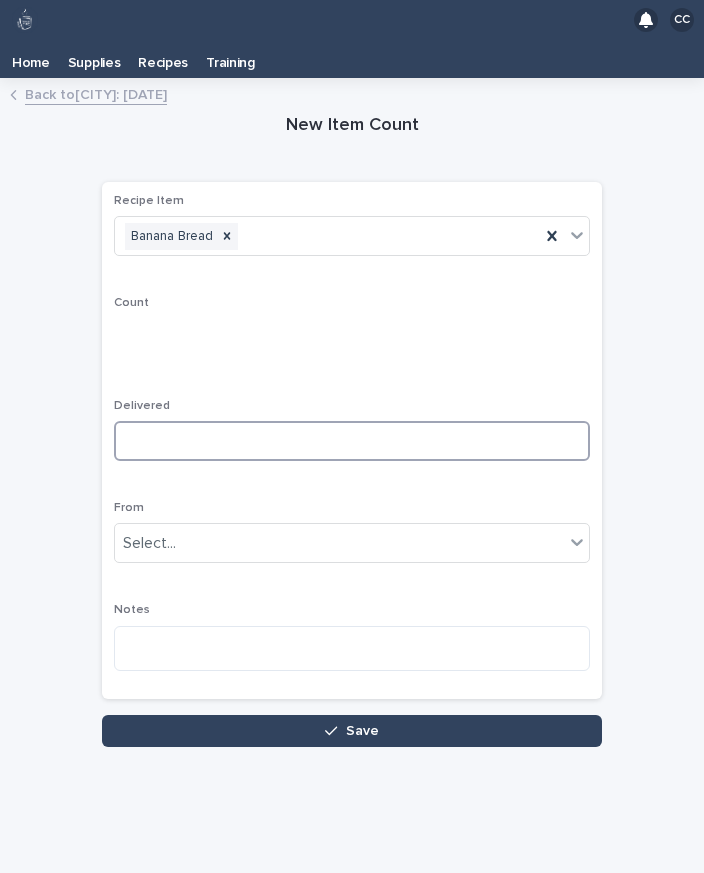 click at bounding box center [352, 441] 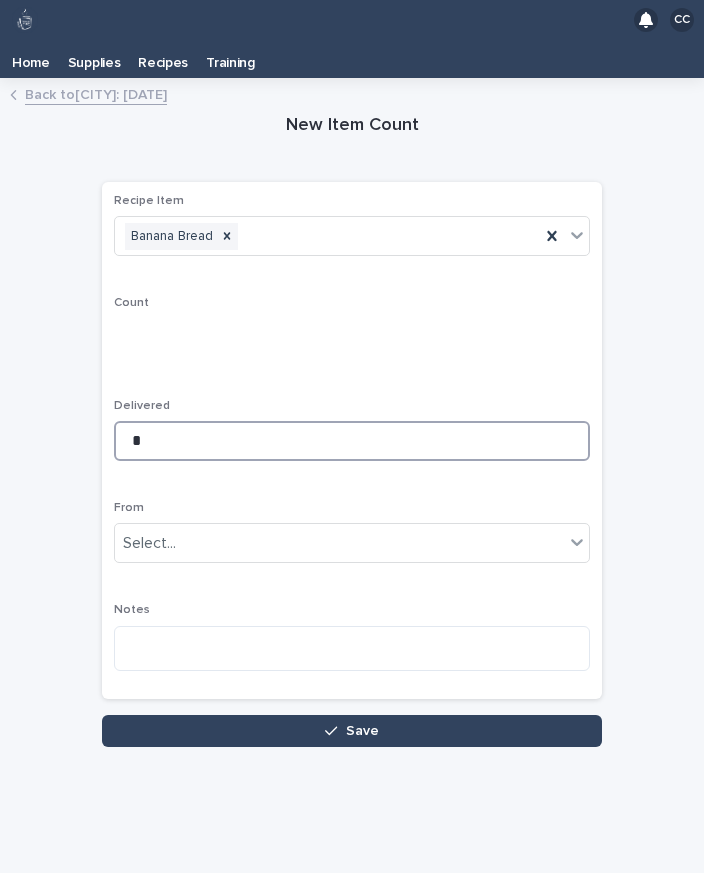 type on "*" 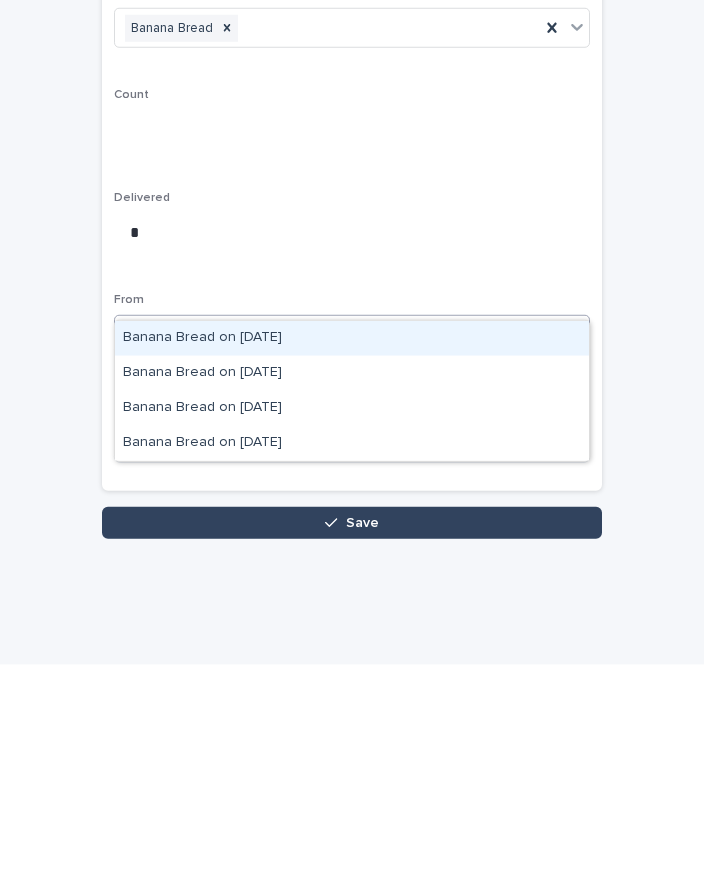 click on "Banana Bread on [DATE]" at bounding box center [352, 546] 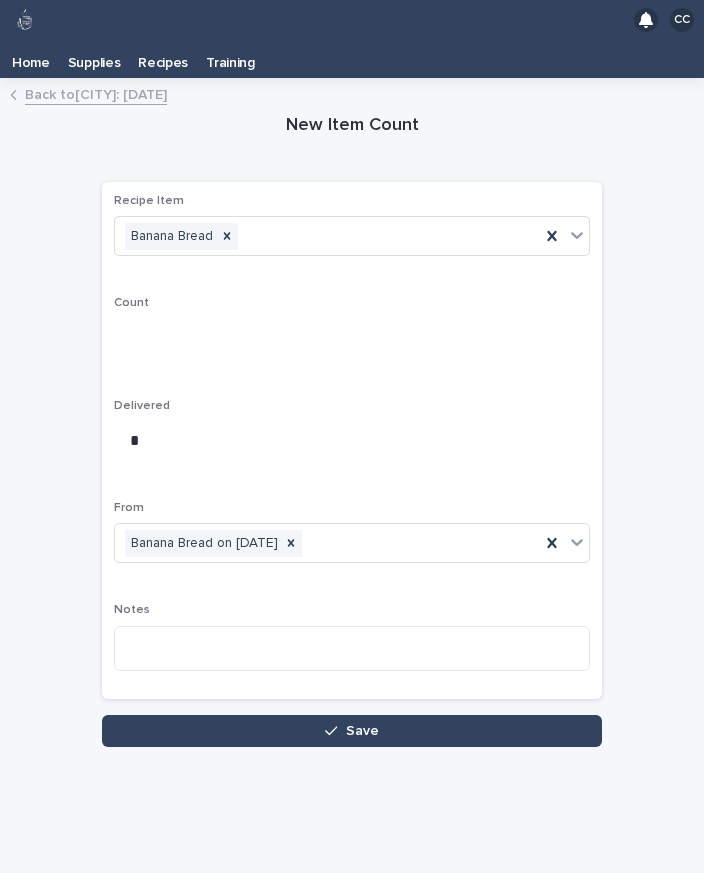 click on "Save" at bounding box center [352, 731] 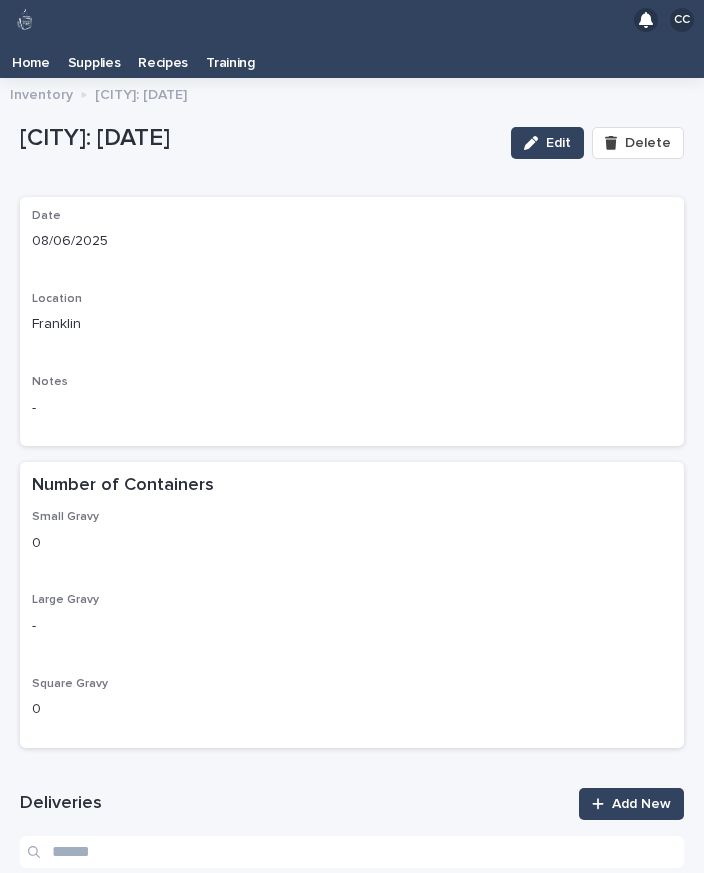 click on "Add New" at bounding box center [641, 804] 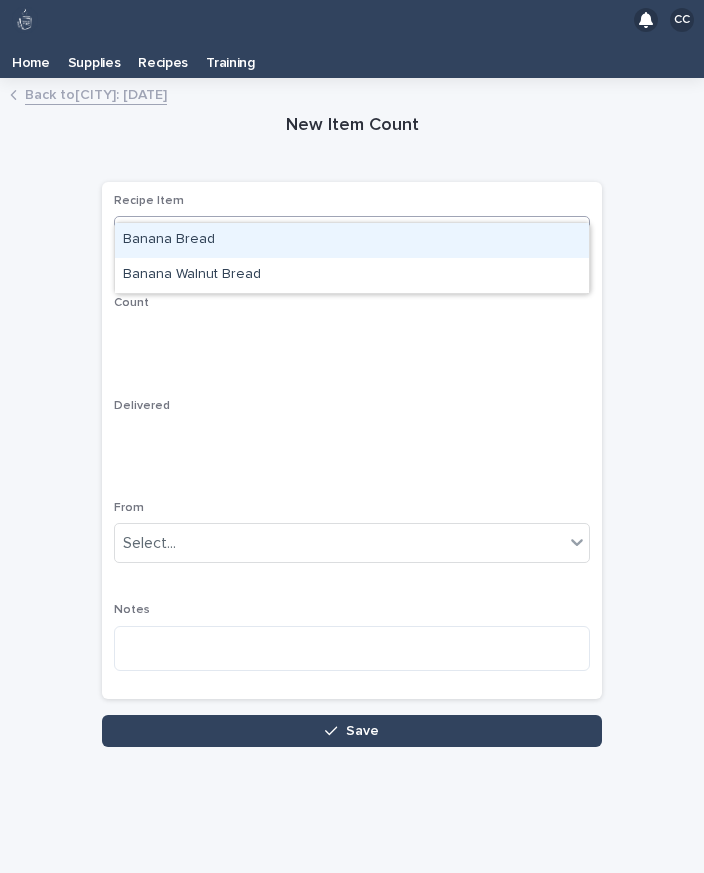 type on "****" 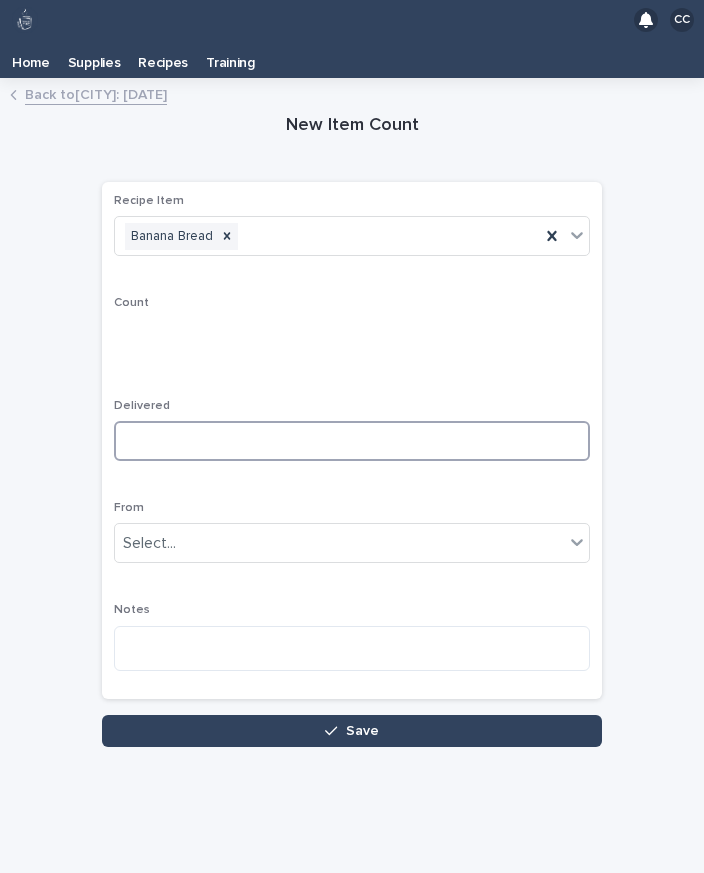 click at bounding box center (352, 441) 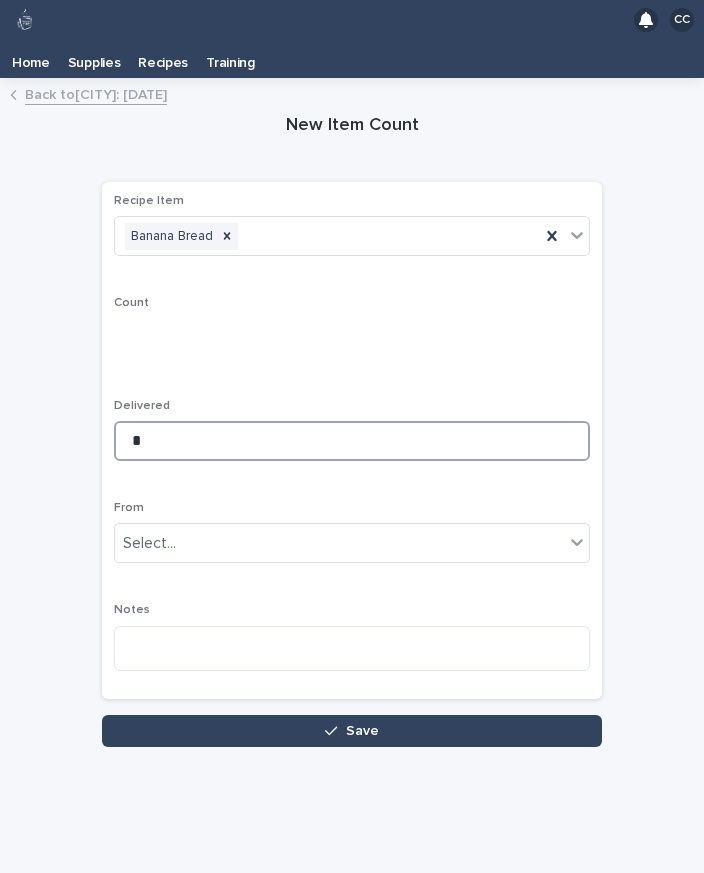 type on "*" 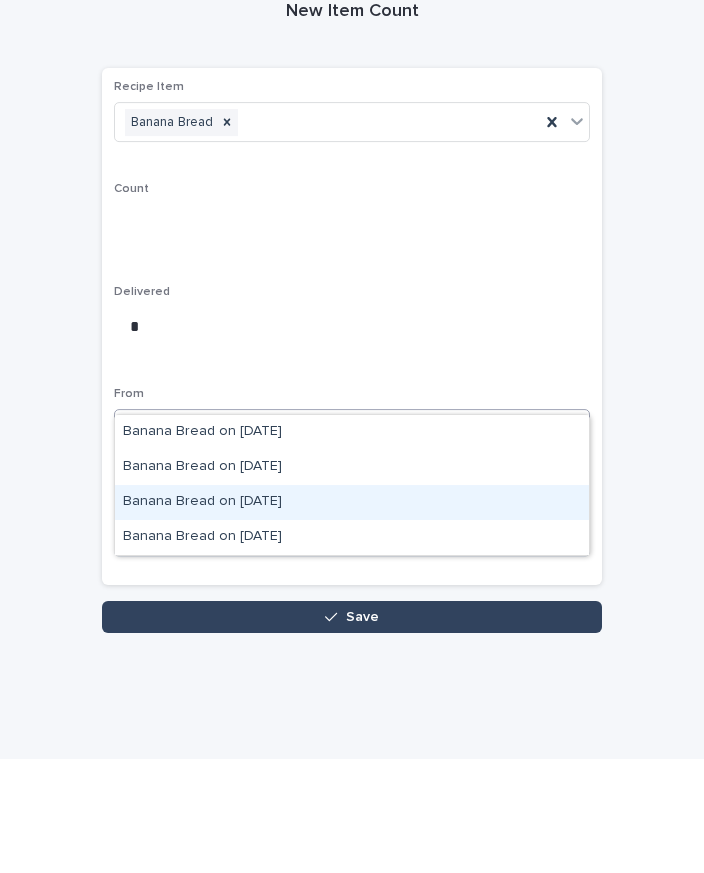 click on "Banana Bread on [DATE]" at bounding box center (352, 616) 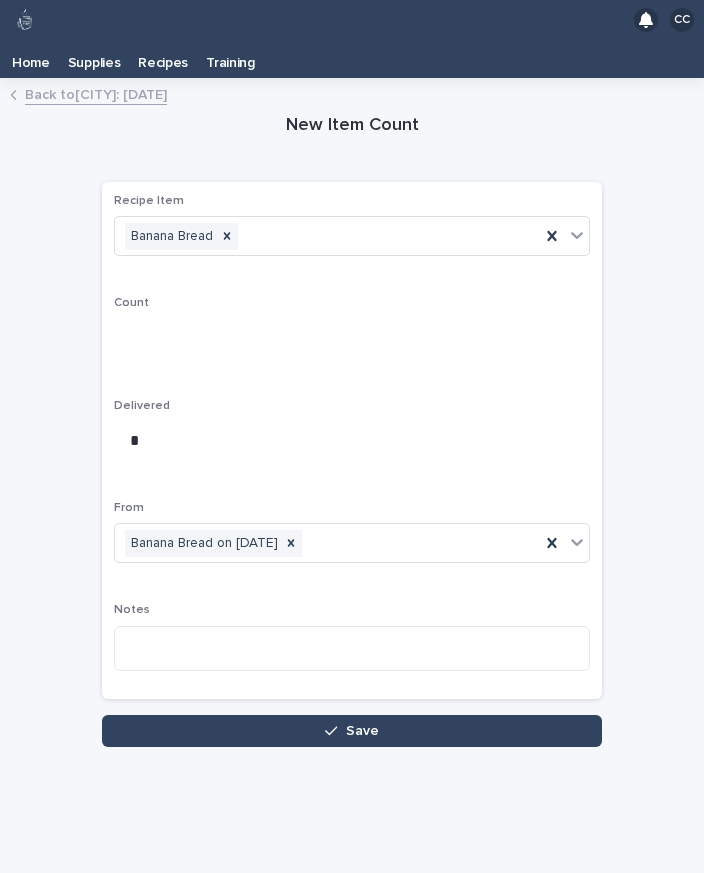 click on "Save" at bounding box center [352, 731] 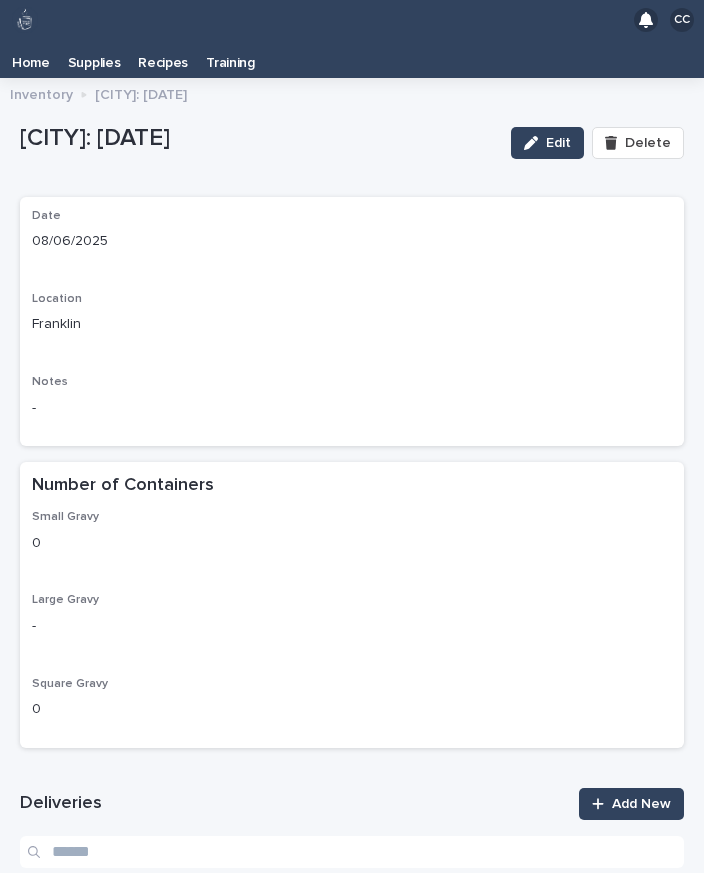 click on "Add New" at bounding box center (641, 804) 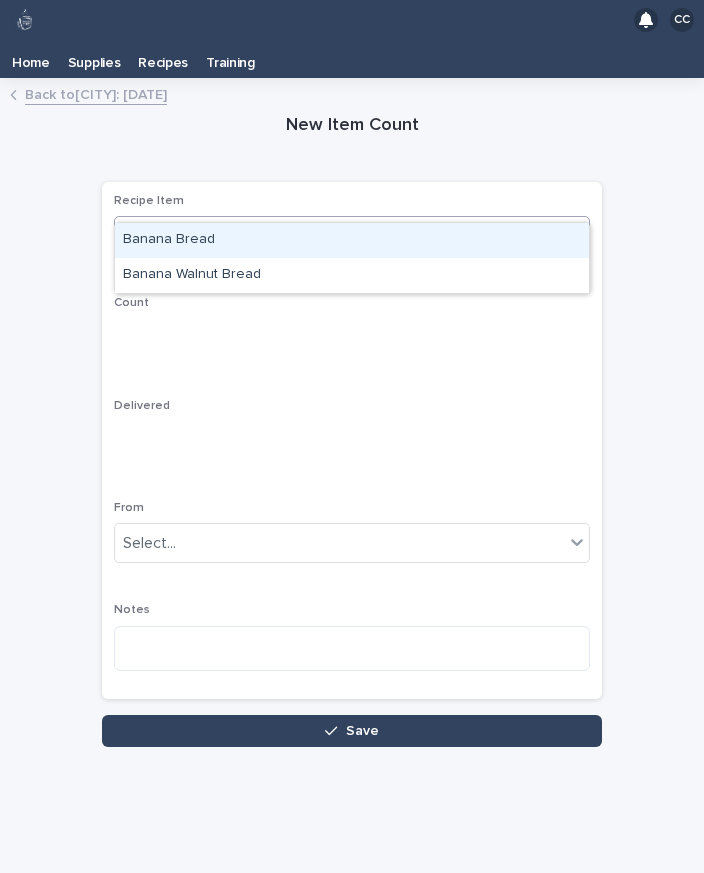 type on "***" 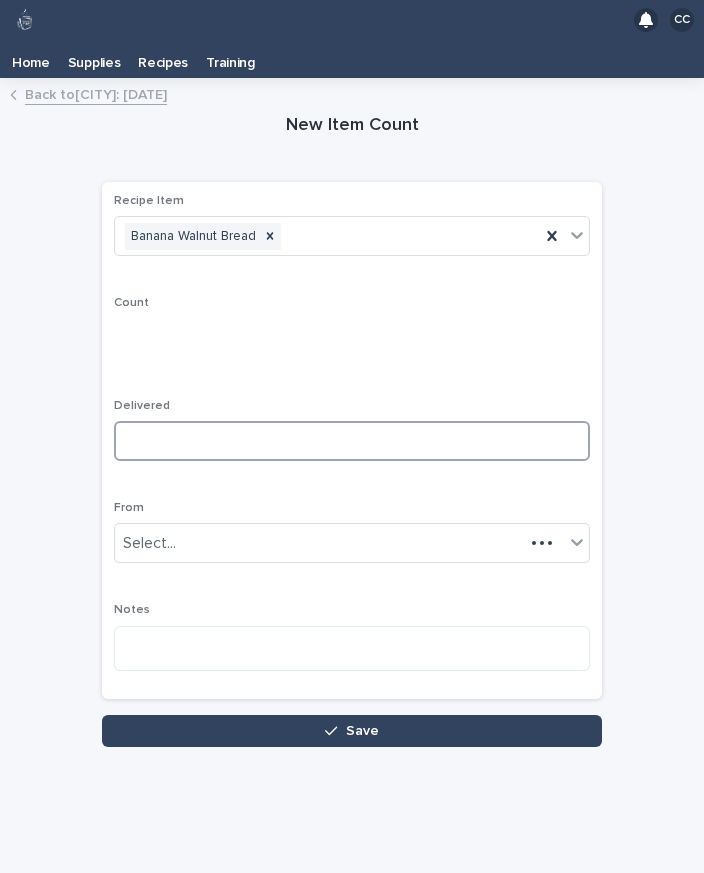 click at bounding box center (352, 441) 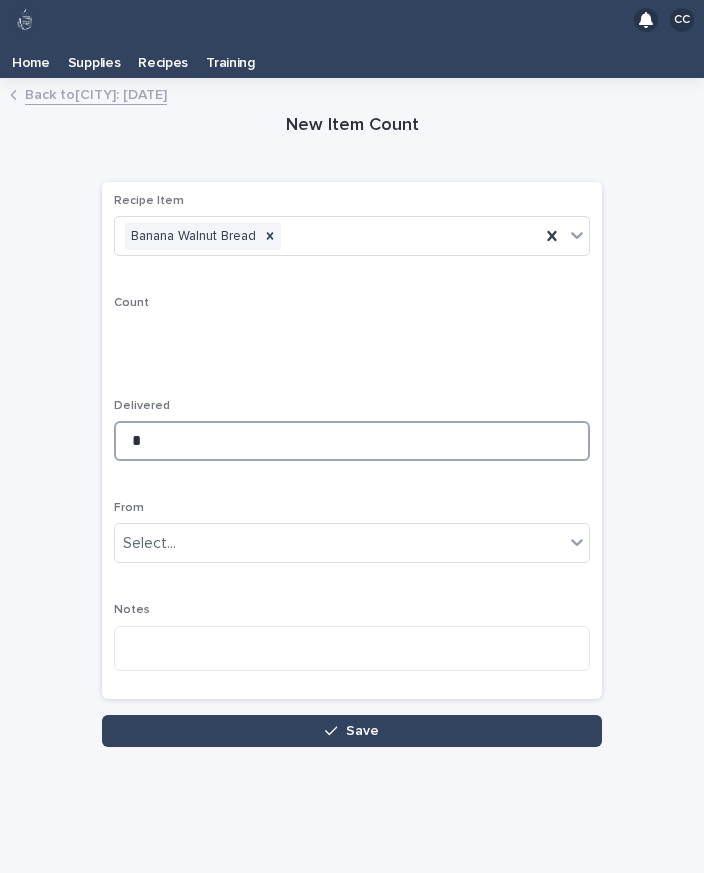 type on "*" 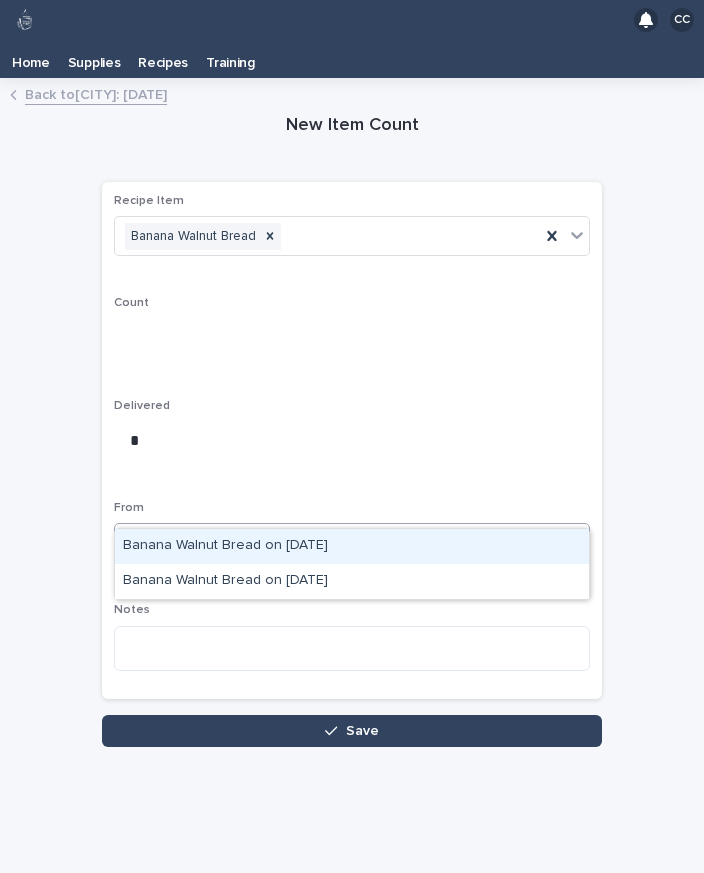 click on "Banana Walnut Bread on [DATE]" at bounding box center [352, 546] 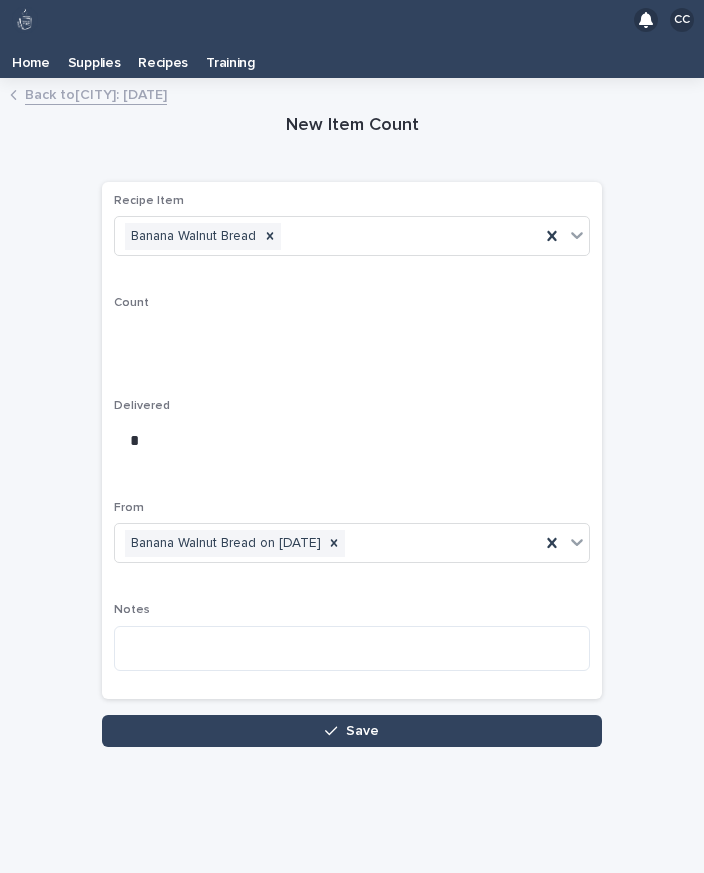 click on "Save" at bounding box center [352, 731] 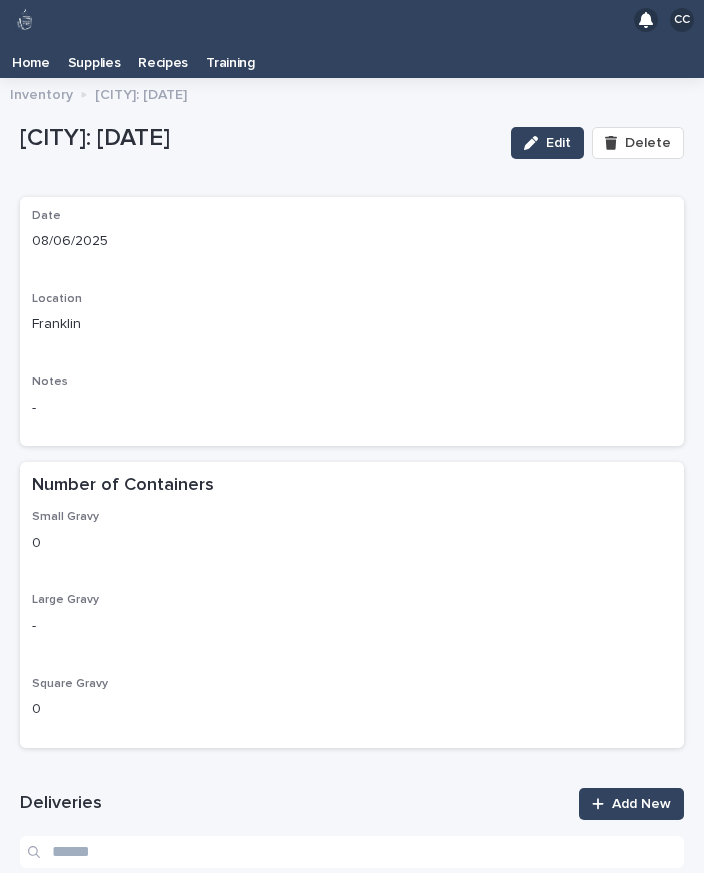 click on "Add New" at bounding box center (631, 804) 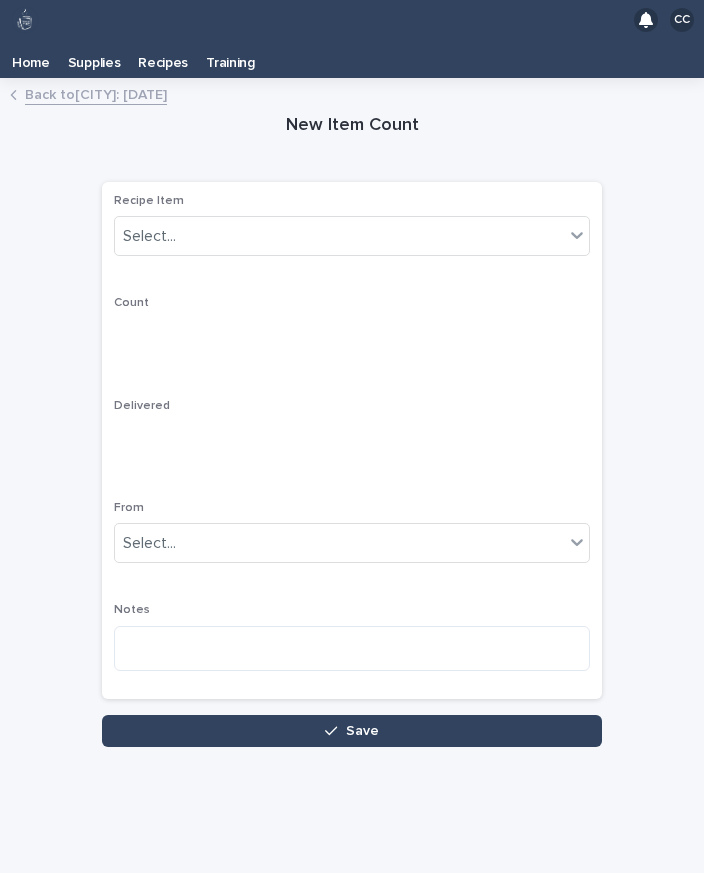 click on "CC Home Supplies Recipes Training Back to  [CITY]: [DATE] Loading... Saving… Loading... Saving… New Item Count Loading... Saving… Loading... Saving… Loading... Saving… Recipe Item Select... Count Delivered From Select... Notes Sorry, there was an error saving your record. Please try again. Please fill out the required fields above. Save" at bounding box center (352, 436) 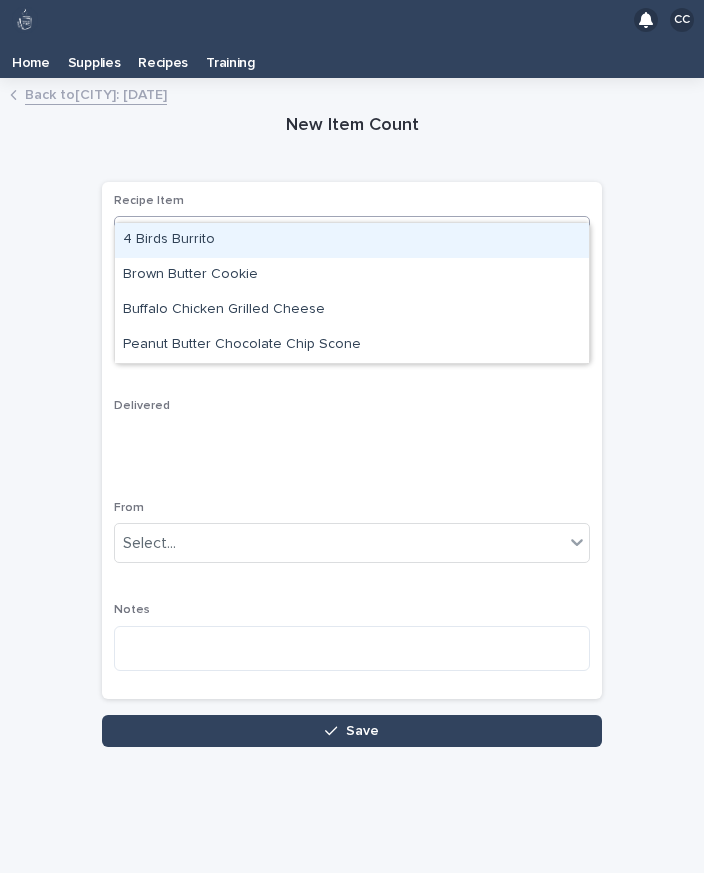 type on "*" 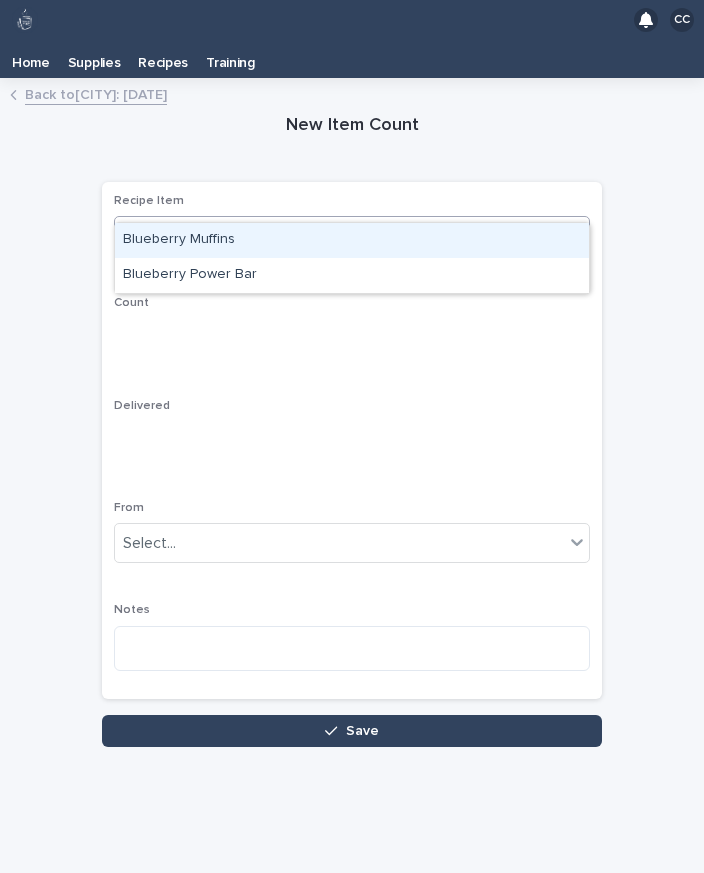 click on "Blueberry Muffins" at bounding box center (352, 240) 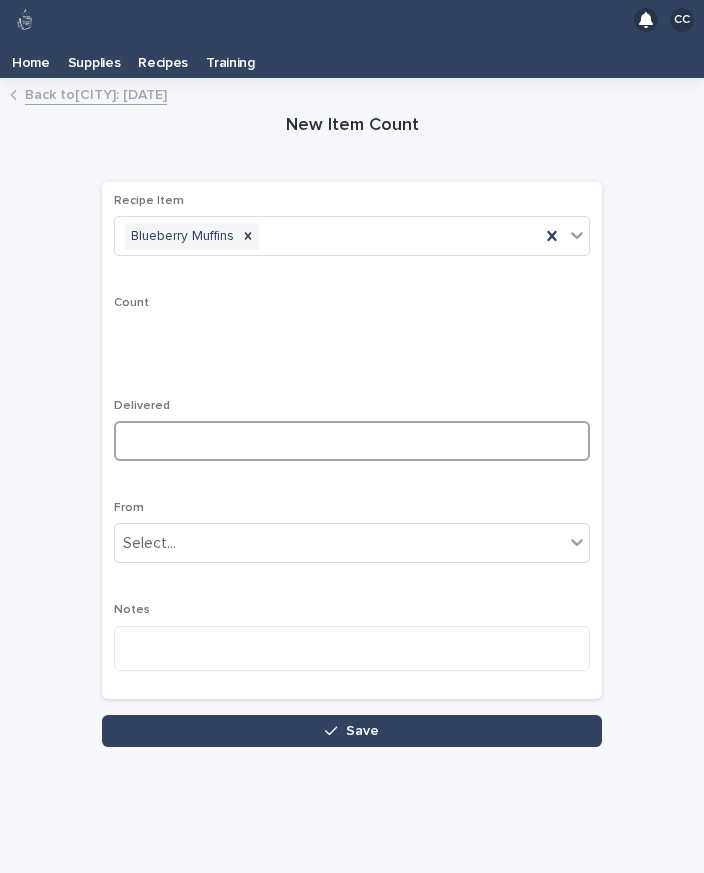 click at bounding box center (352, 441) 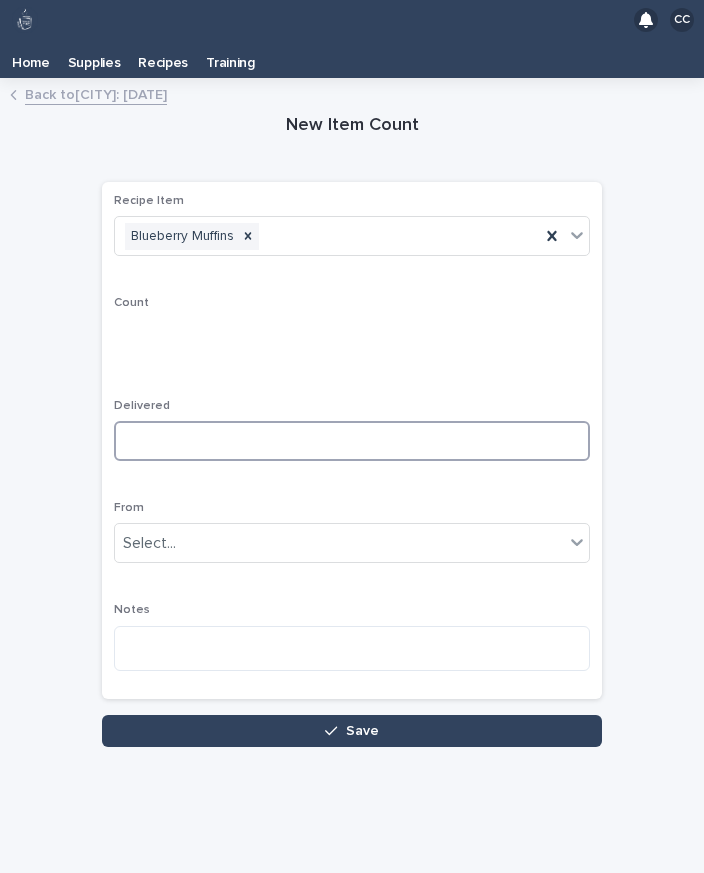 type on "*" 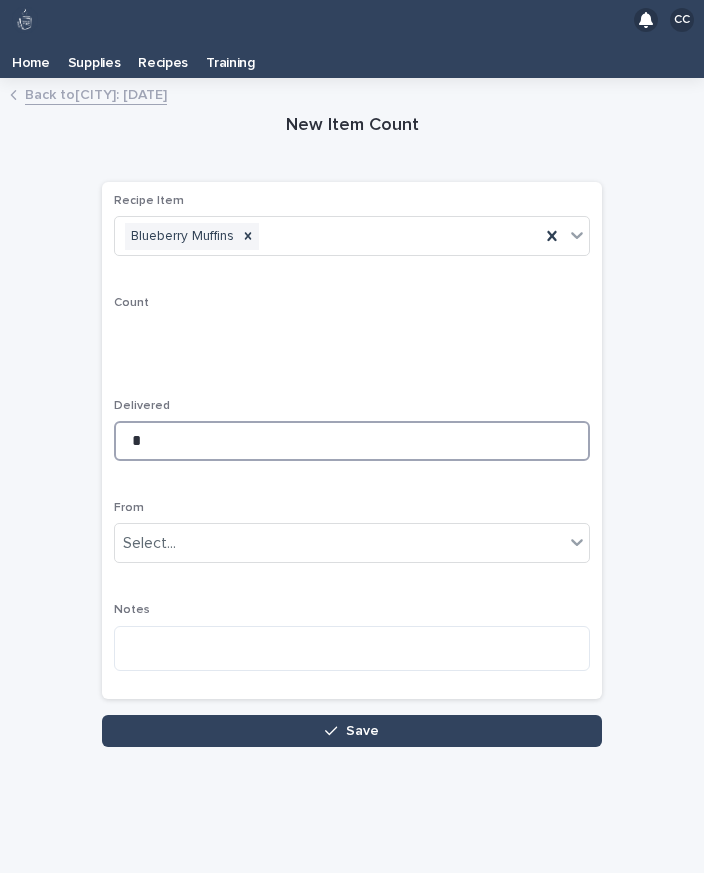 type on "*" 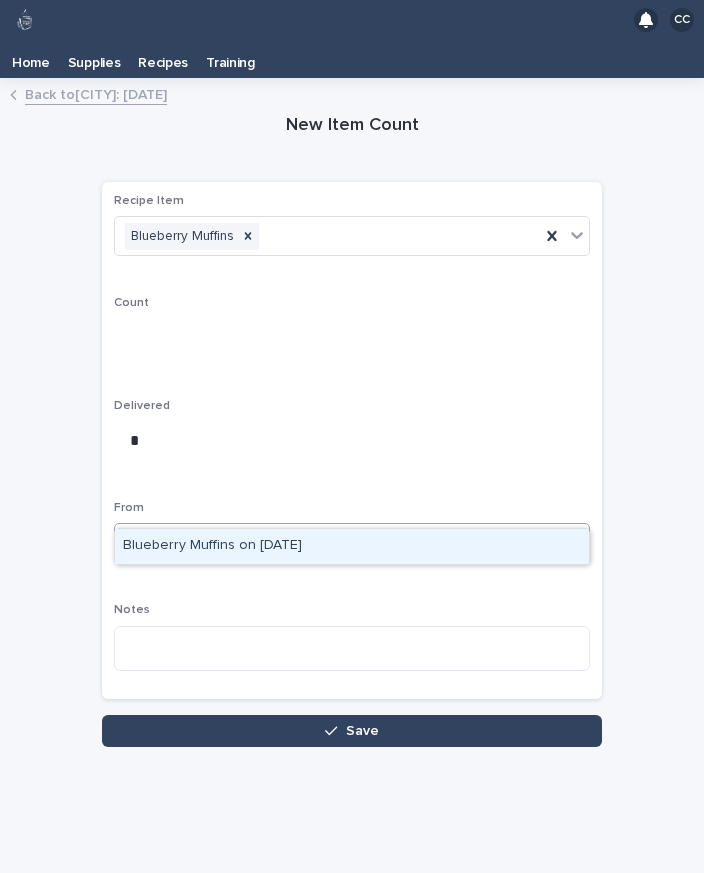 click on "Blueberry Muffins on [DATE]" at bounding box center (352, 546) 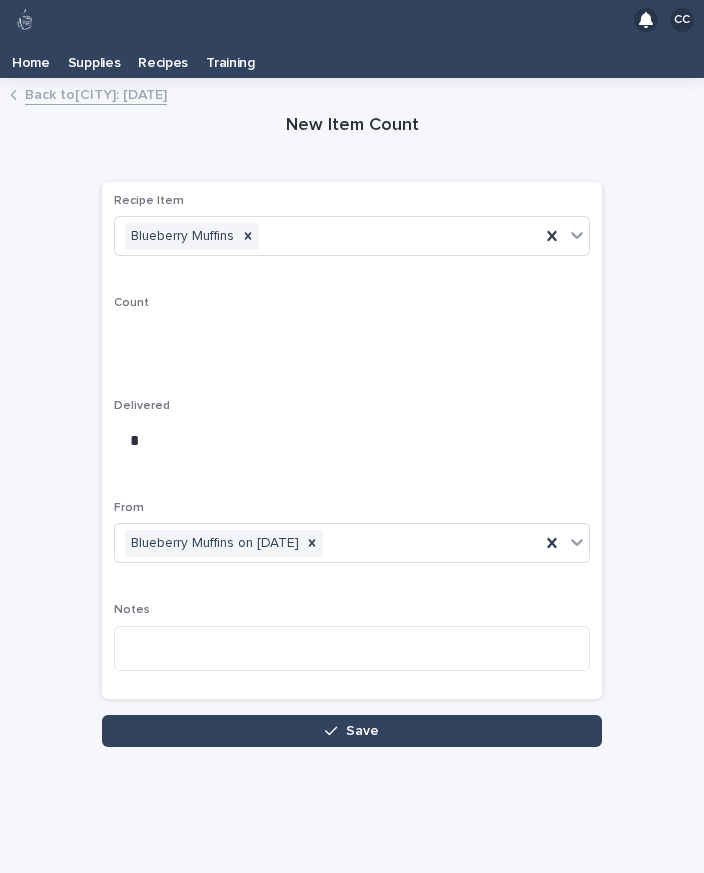 click on "Save" at bounding box center (352, 731) 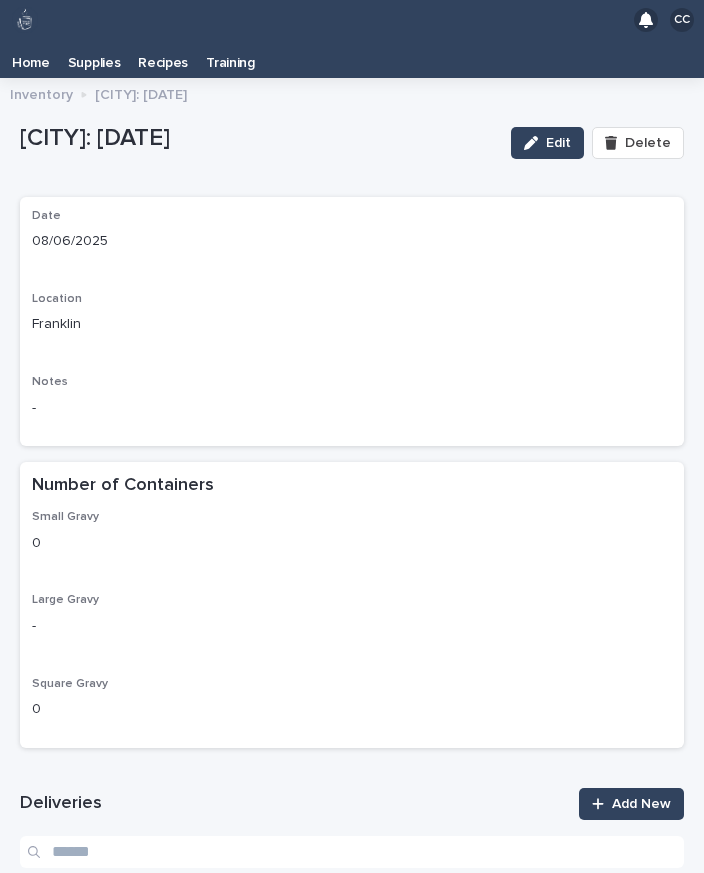 click on "Loading... Saving… Deliveries Add New Recipe Item Delivered Count Bacon COUNT   + 0 Count - -   Delivered 1 1   Total 1 1   Deliver Banana Bread   + 0 Count - -   Delivered 2 2   Total 2 2   Deliver Banana Bread   + 0 Count - -   Delivered 1 1   Total 1 1   Deliver Banana Walnut Bread   + 0 Count - -   Delivered 1 1   Total 1 1   Deliver Blueberry Muffins   + 0 Count - -   Delivered 5 5   Total 5 5   Deliver 1  of  1 Show 30 records per page Back Next" at bounding box center (352, 1583) 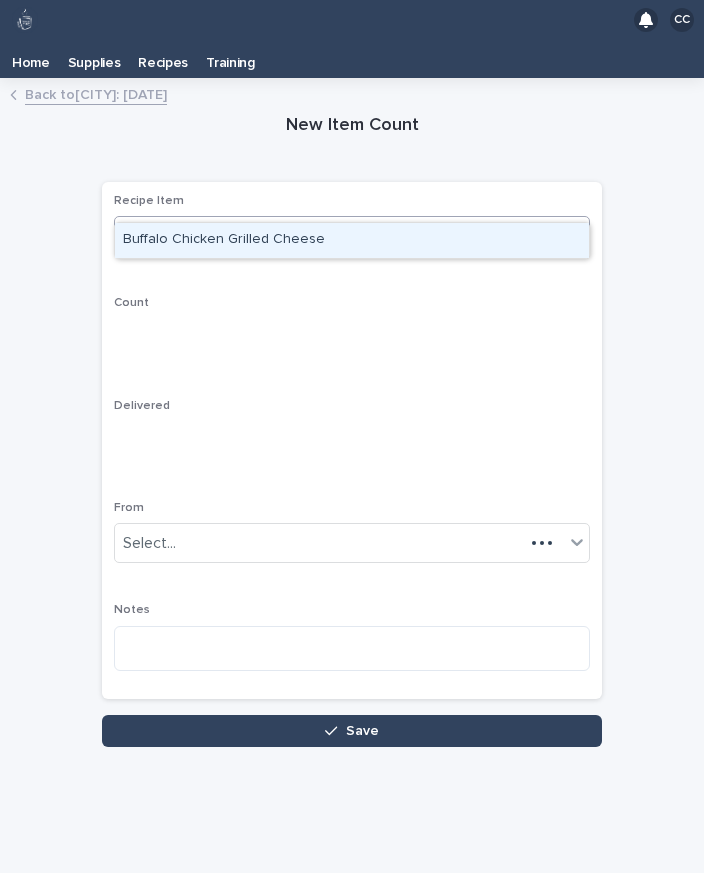 type on "****" 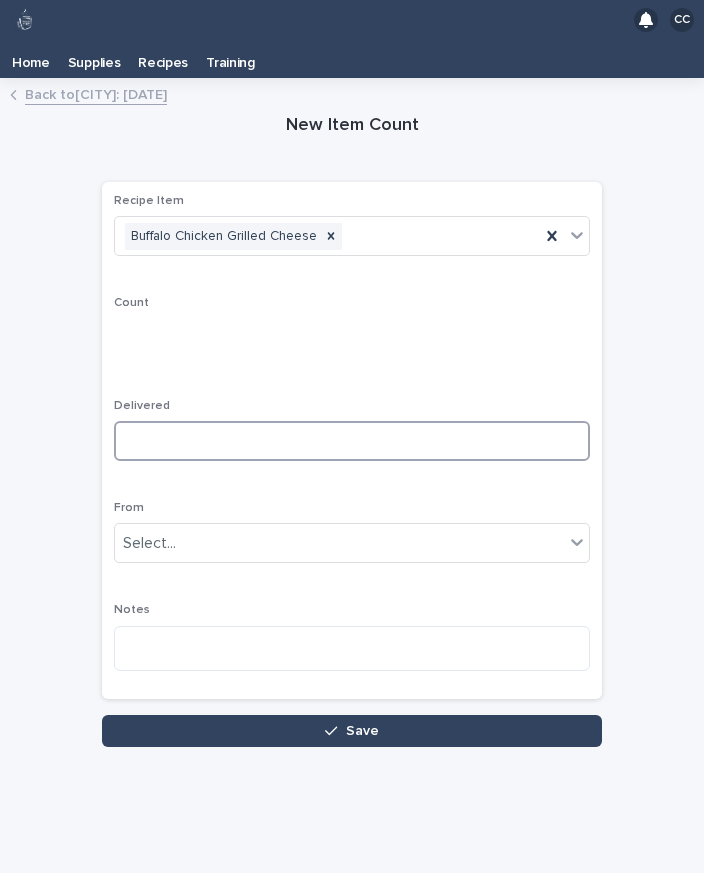 click at bounding box center (352, 441) 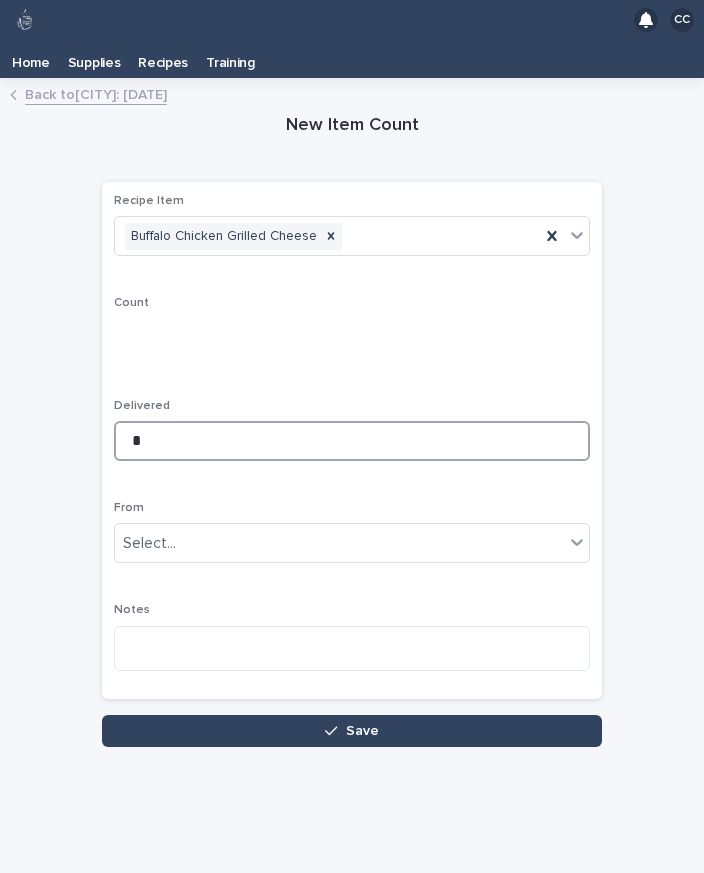 type on "*" 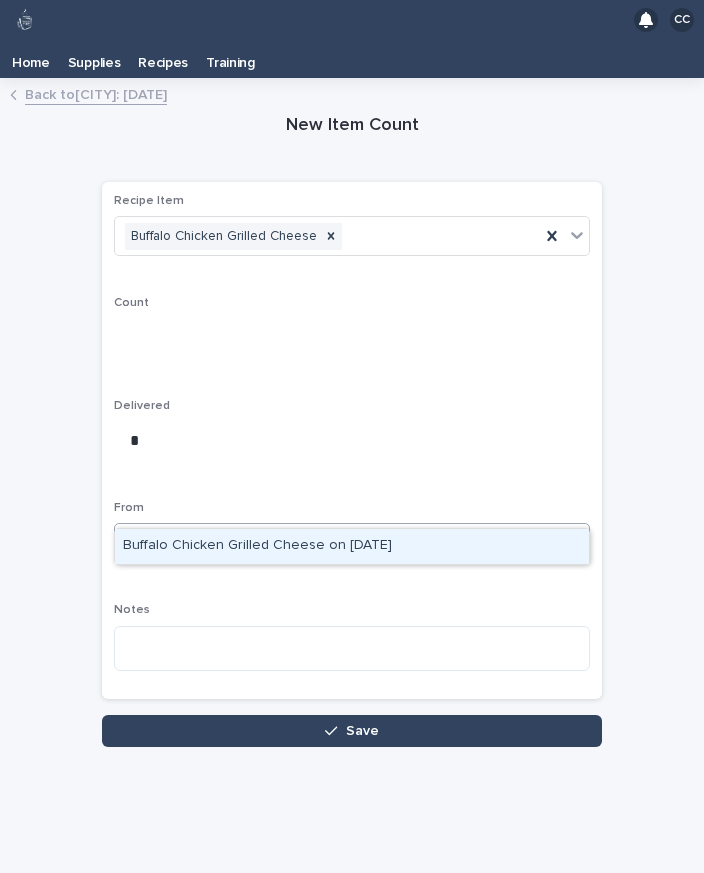 click on "Buffalo Chicken Grilled Cheese on [DATE]" at bounding box center (352, 546) 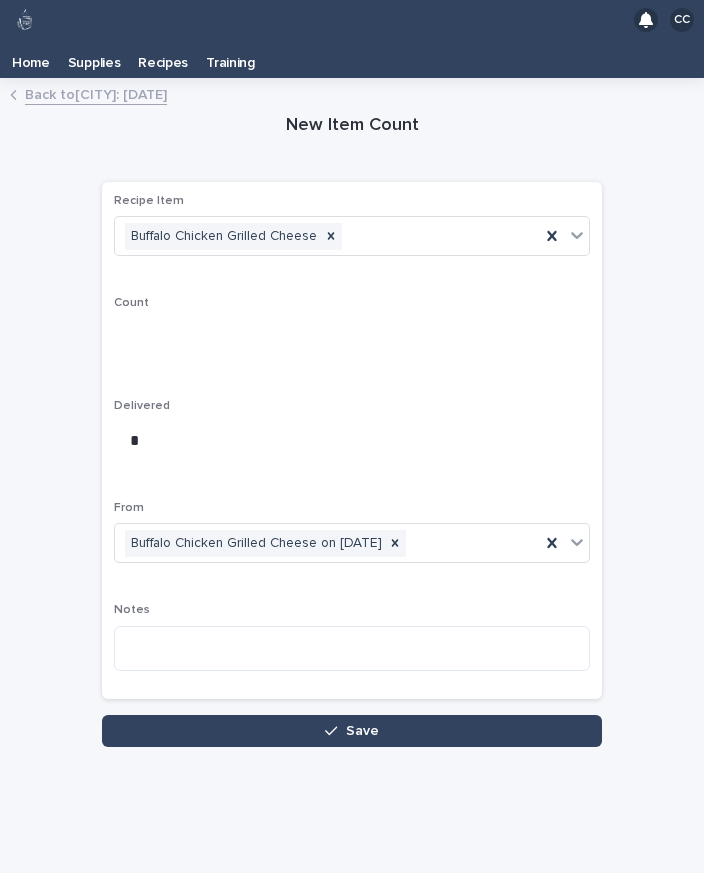 click on "Save" at bounding box center (352, 731) 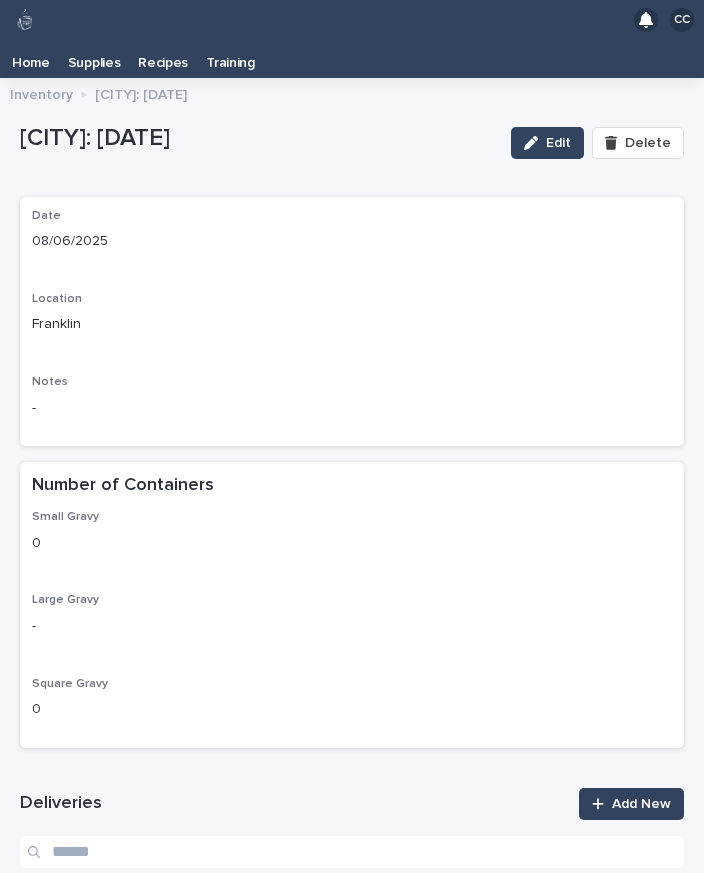 click on "Add New" at bounding box center (631, 804) 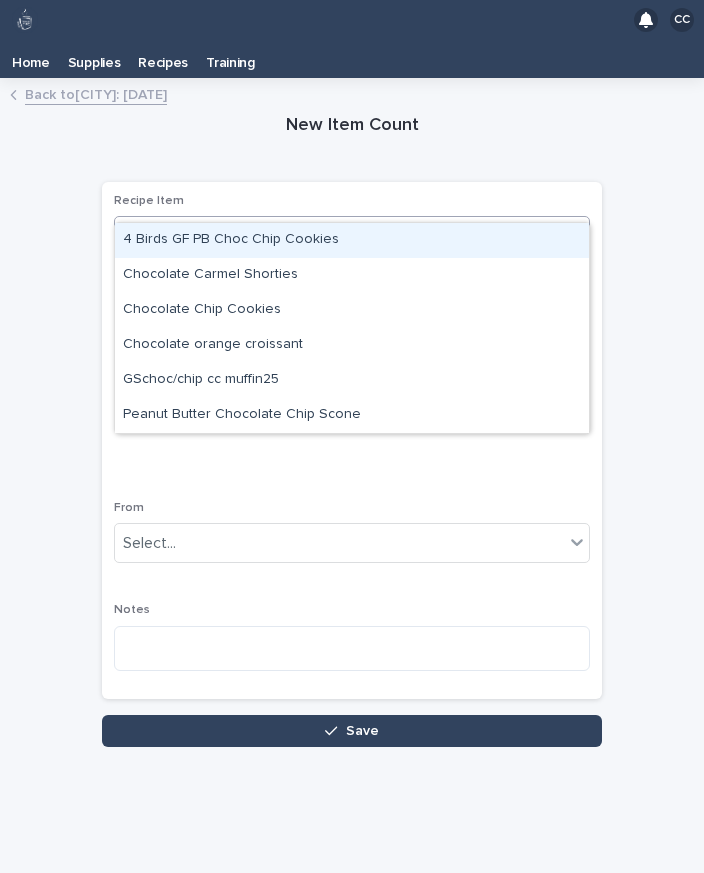 click on "Chocolate Chip Cookies" at bounding box center (352, 310) 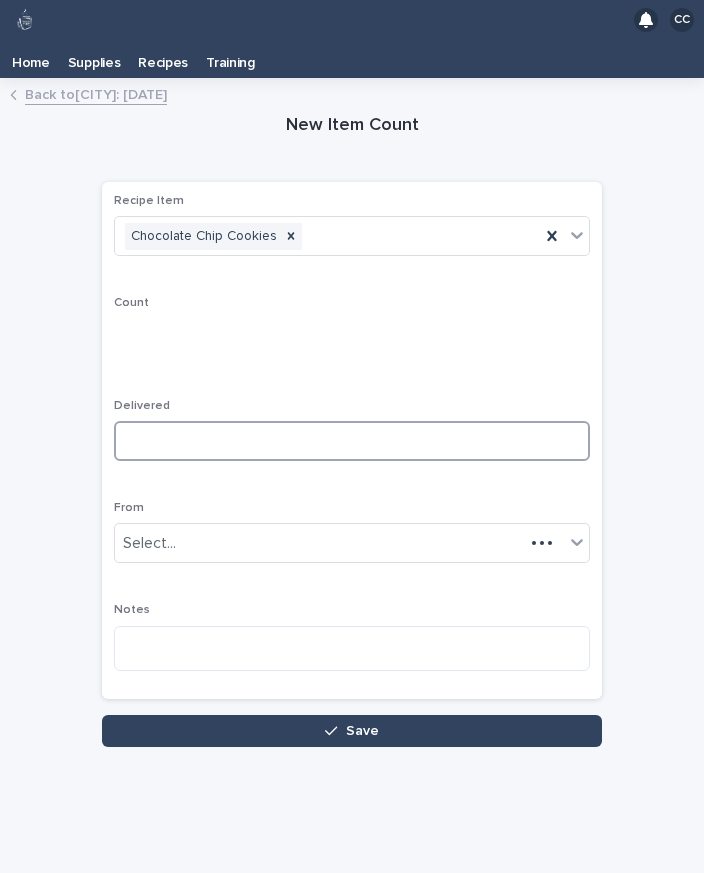 click at bounding box center (352, 441) 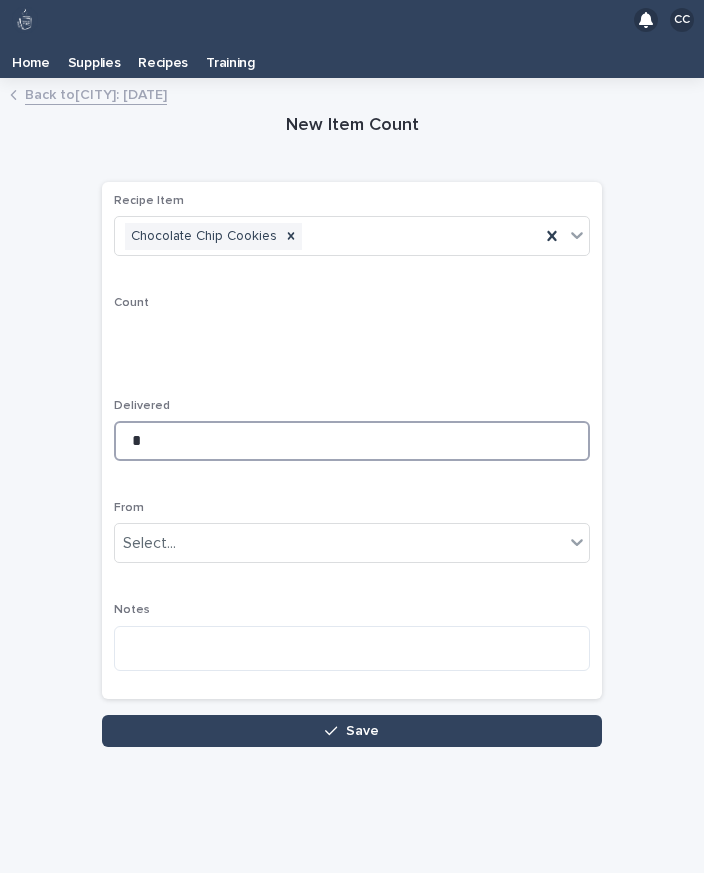 type on "*" 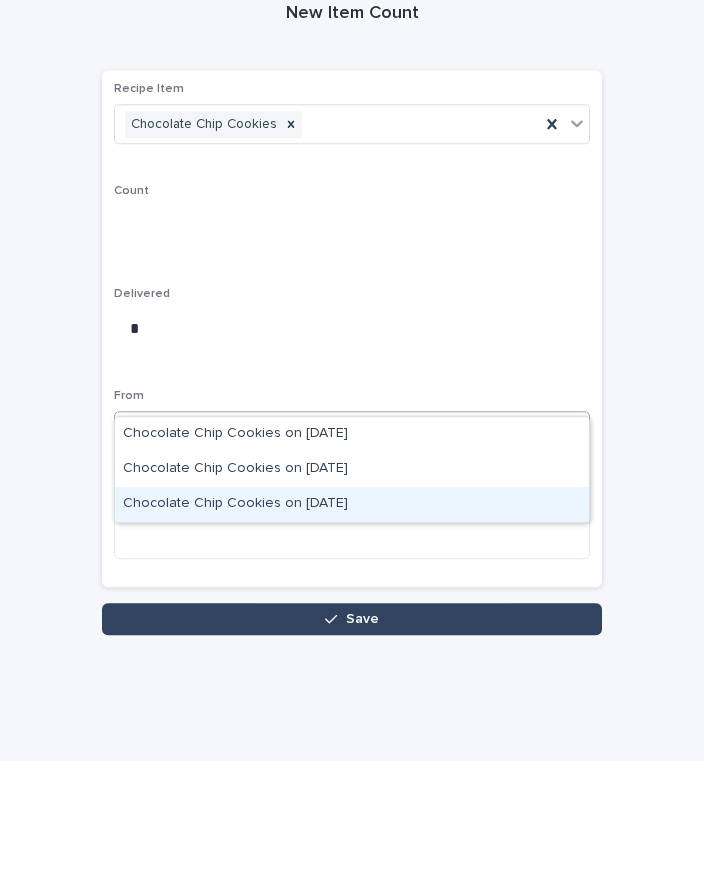 click on "Chocolate Chip Cookies on [DATE]" at bounding box center [352, 616] 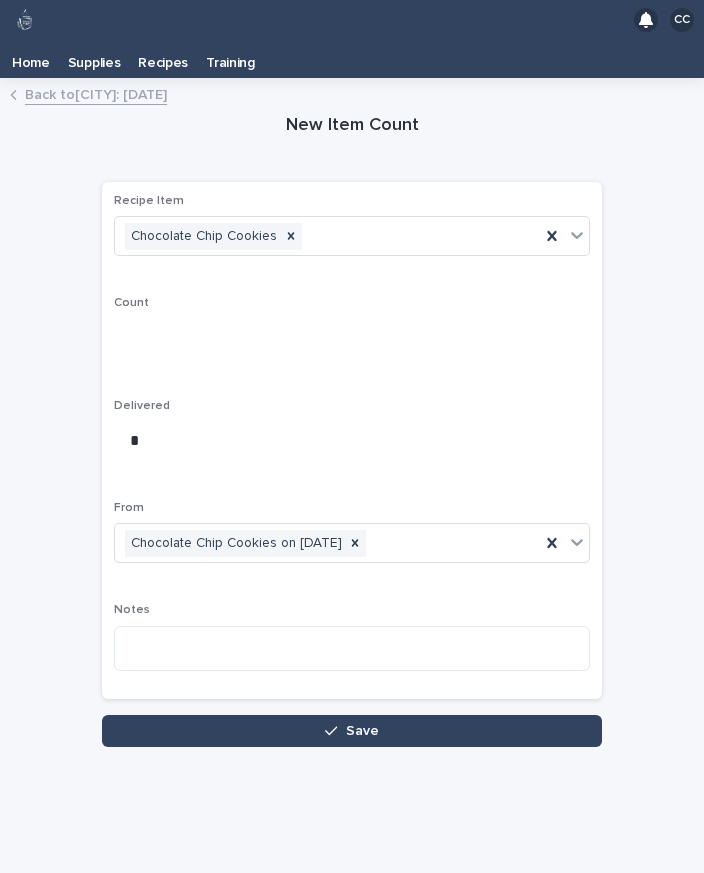 click on "Save" at bounding box center [352, 731] 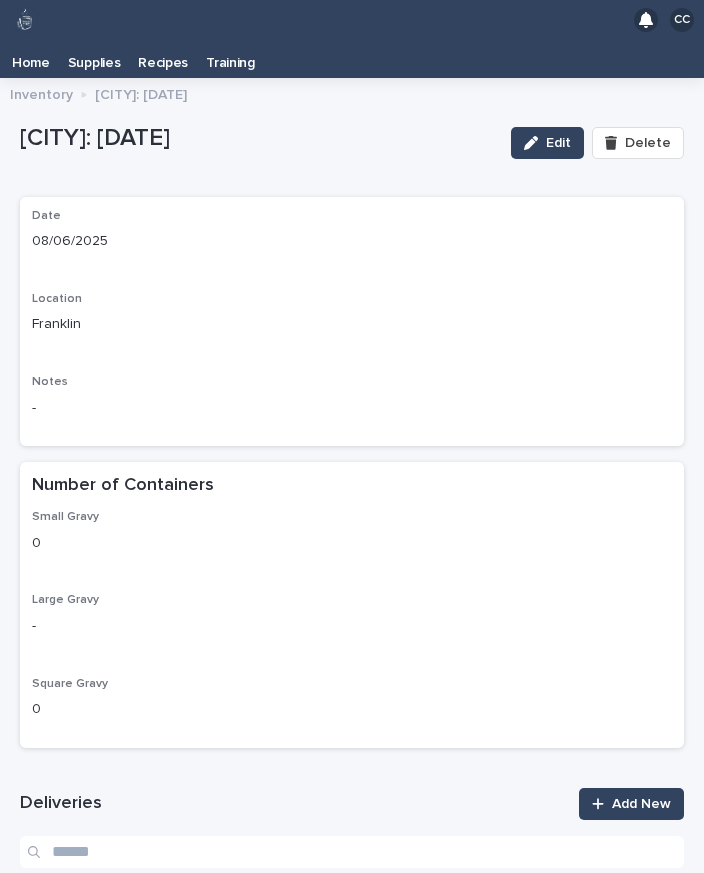 click on "Add New" at bounding box center (631, 804) 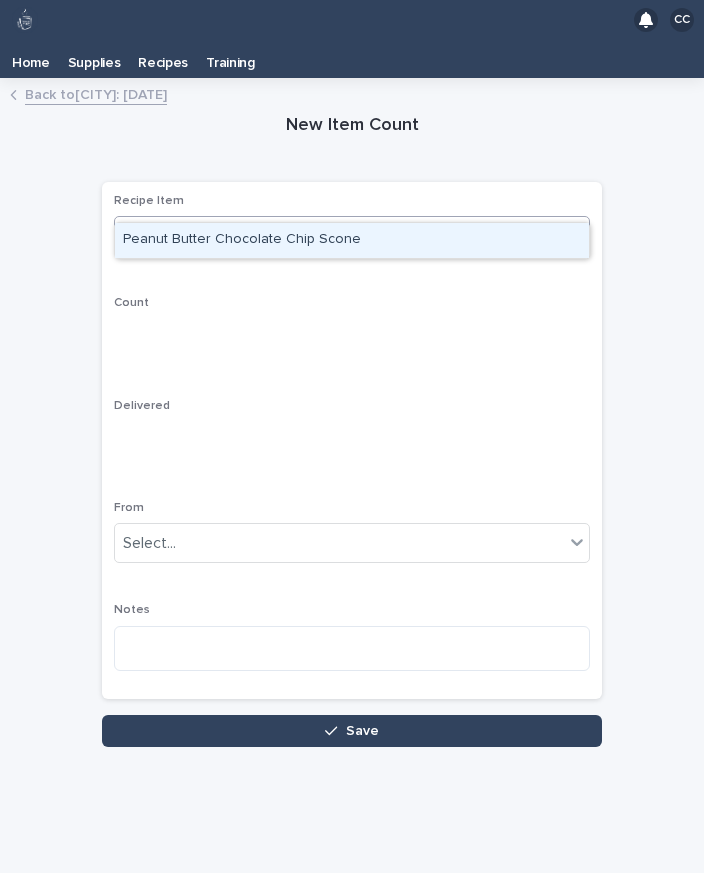 click on "Peanut Butter Chocolate Chip Scone" at bounding box center [352, 240] 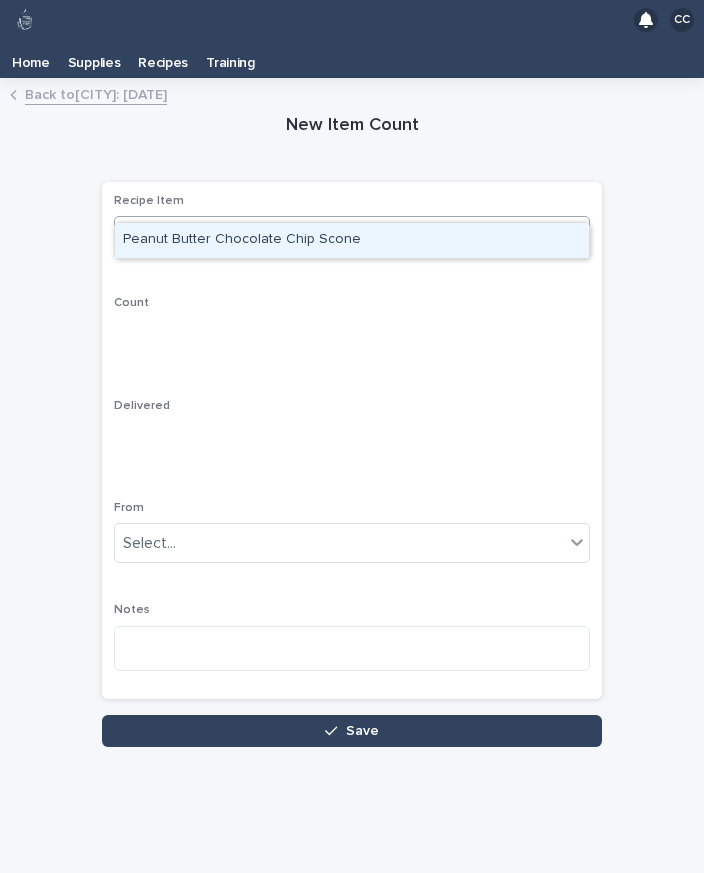 type 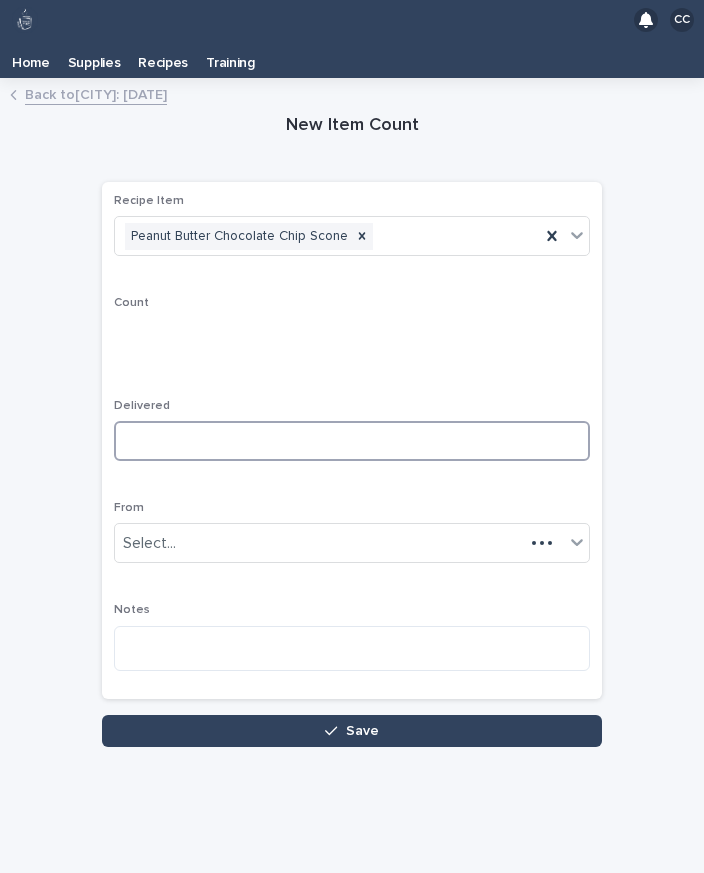 click at bounding box center (352, 441) 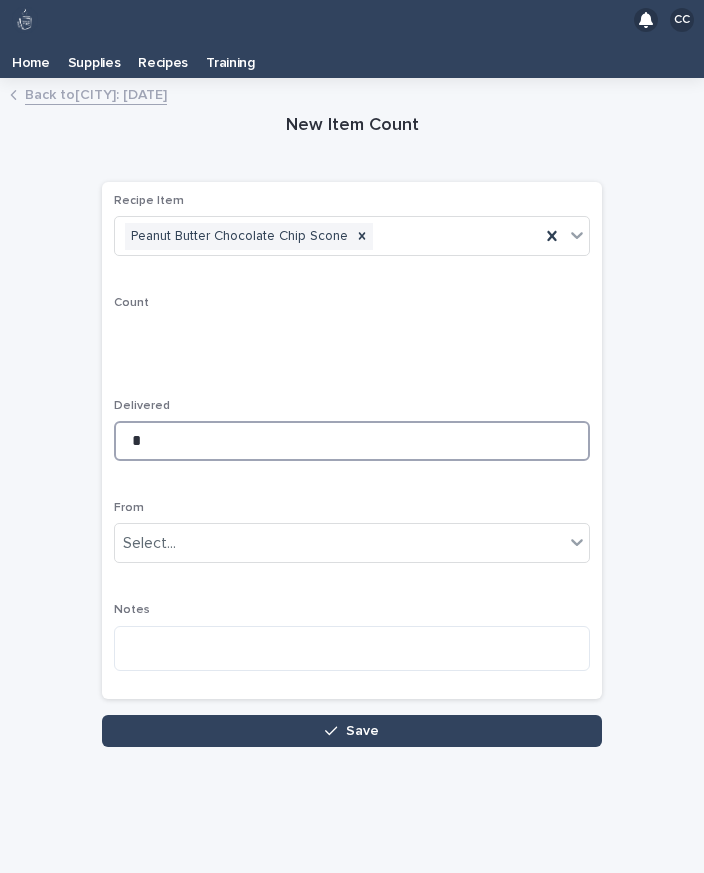 type on "*" 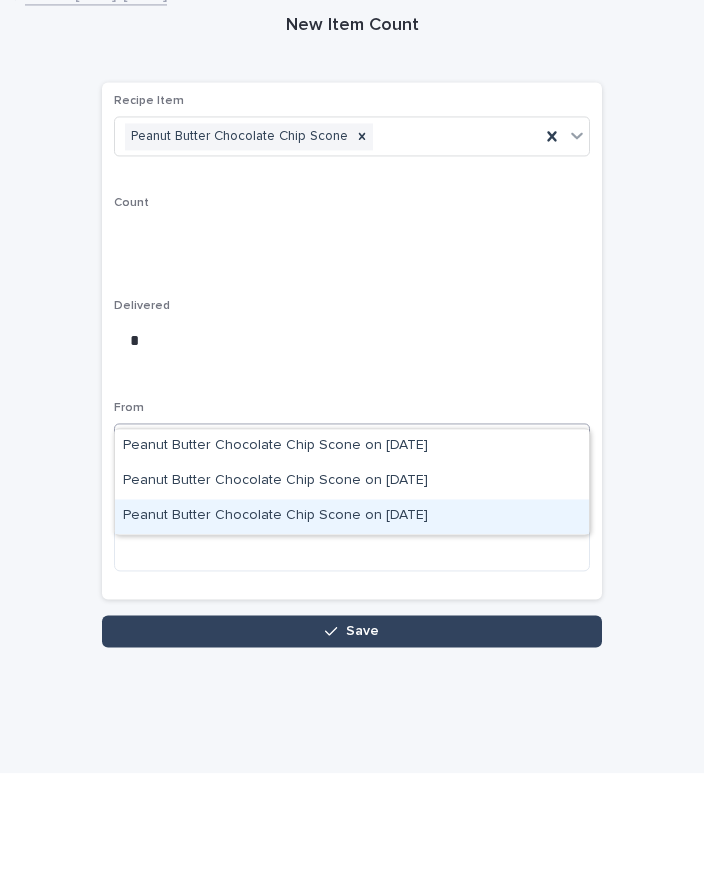 click on "Peanut Butter Chocolate Chip Scone on [DATE]" at bounding box center [352, 616] 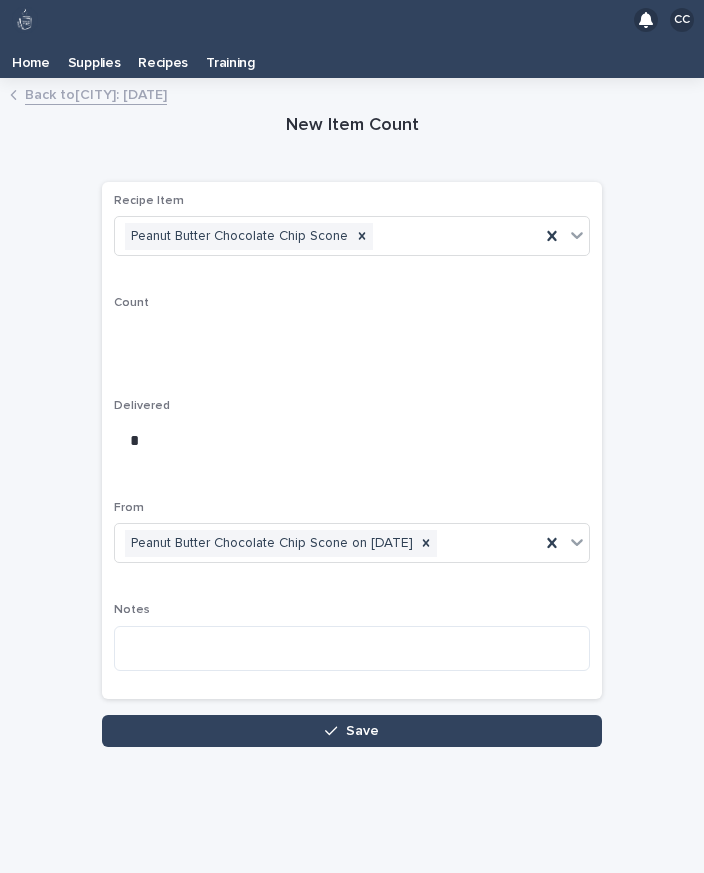 click on "Save" at bounding box center [352, 731] 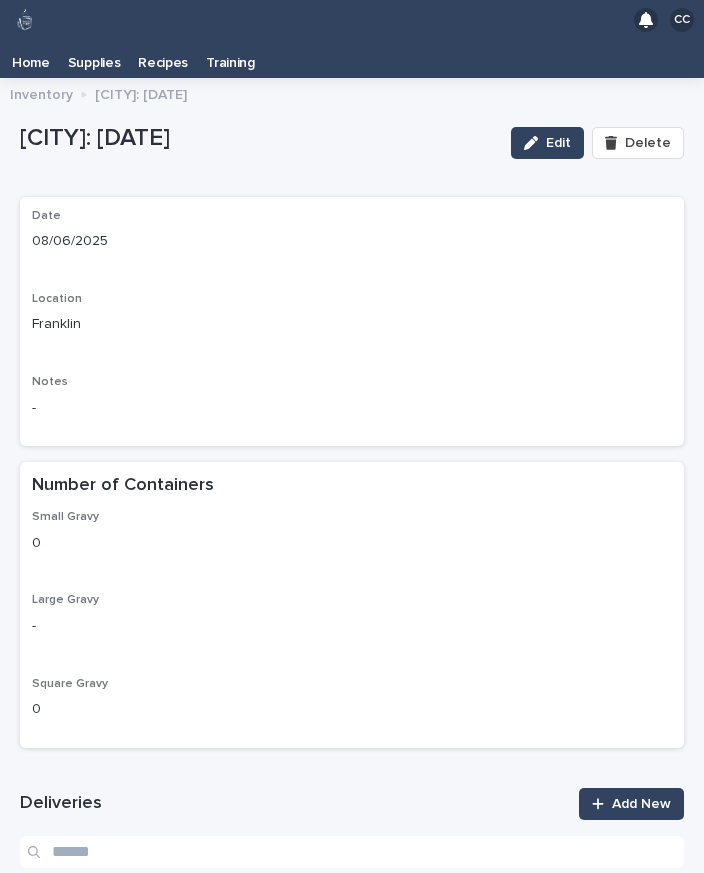 click on "Add New" at bounding box center (631, 804) 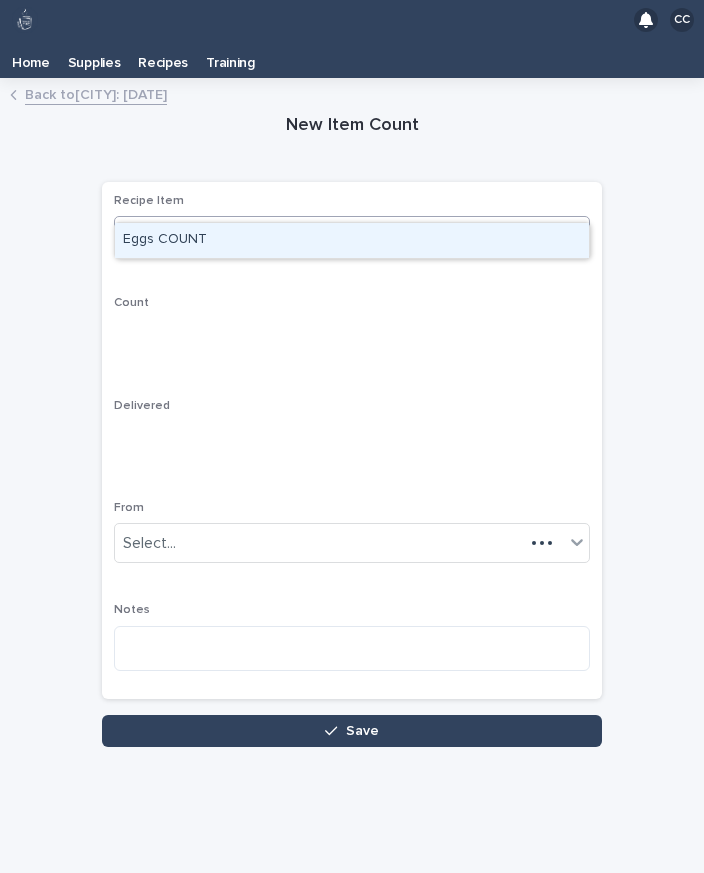 click on "Eggs COUNT" at bounding box center (352, 240) 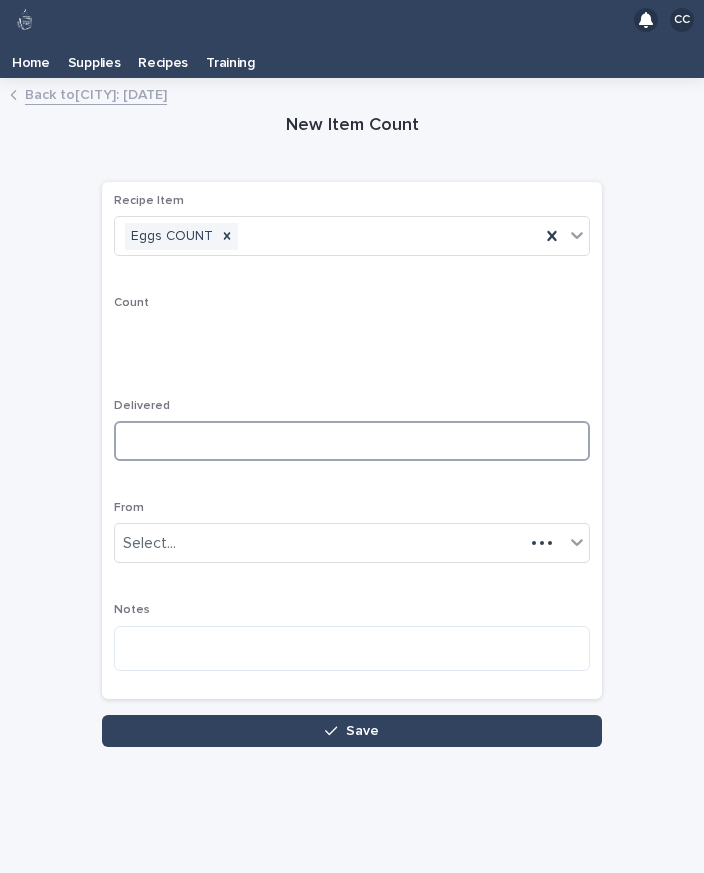 click at bounding box center [352, 441] 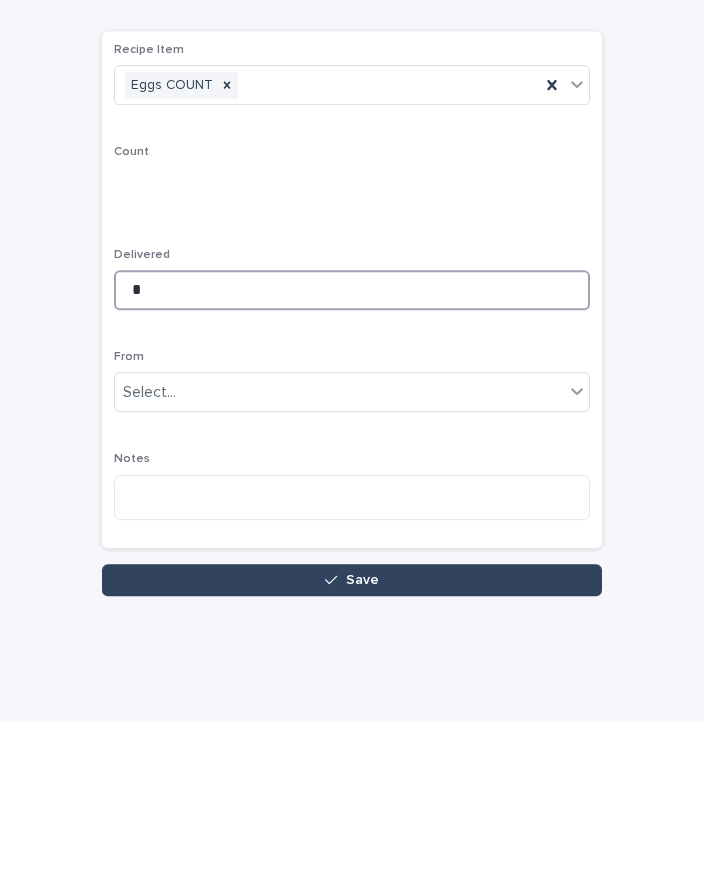 type on "*" 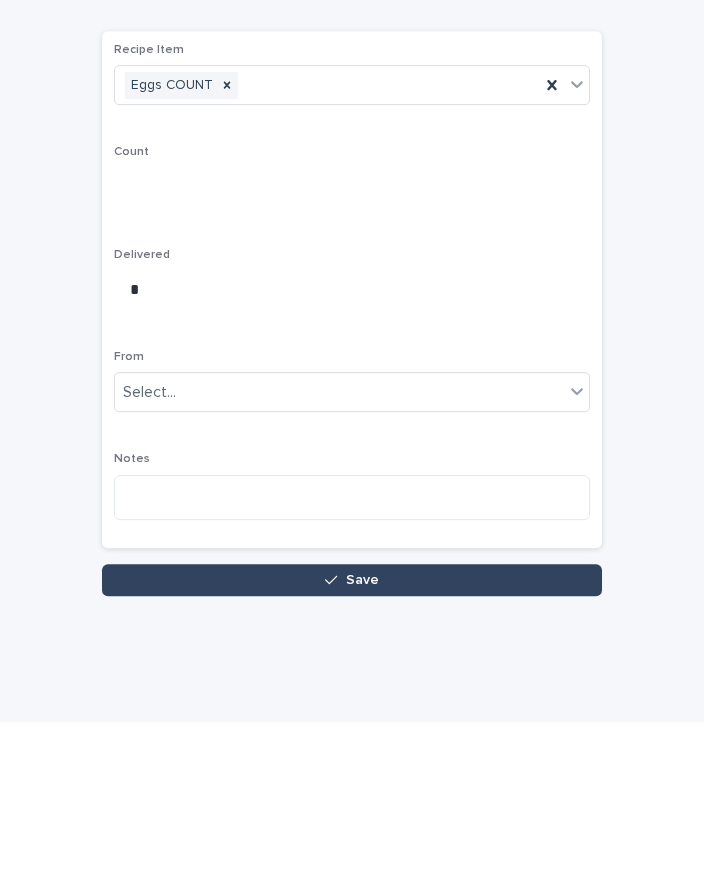 click on "Save" at bounding box center (352, 731) 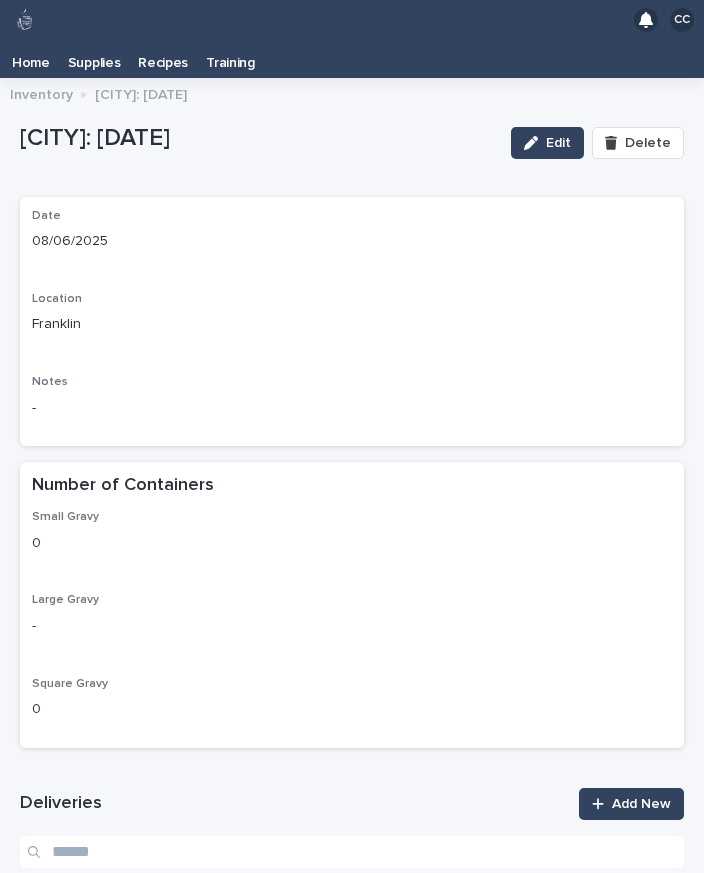 click on "Add New" at bounding box center (631, 804) 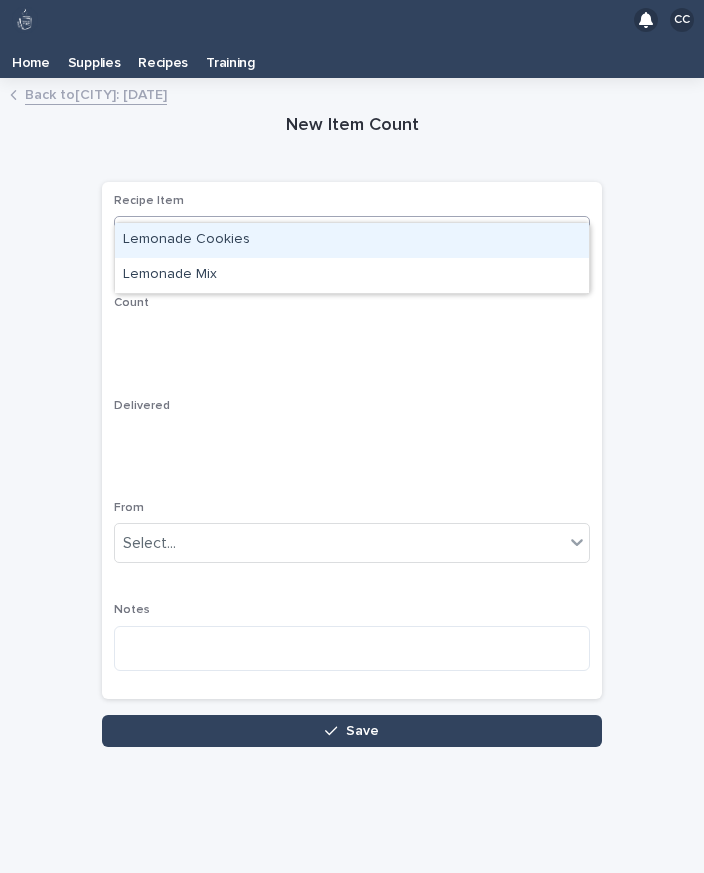 click on "Lemonade Cookies" at bounding box center [352, 240] 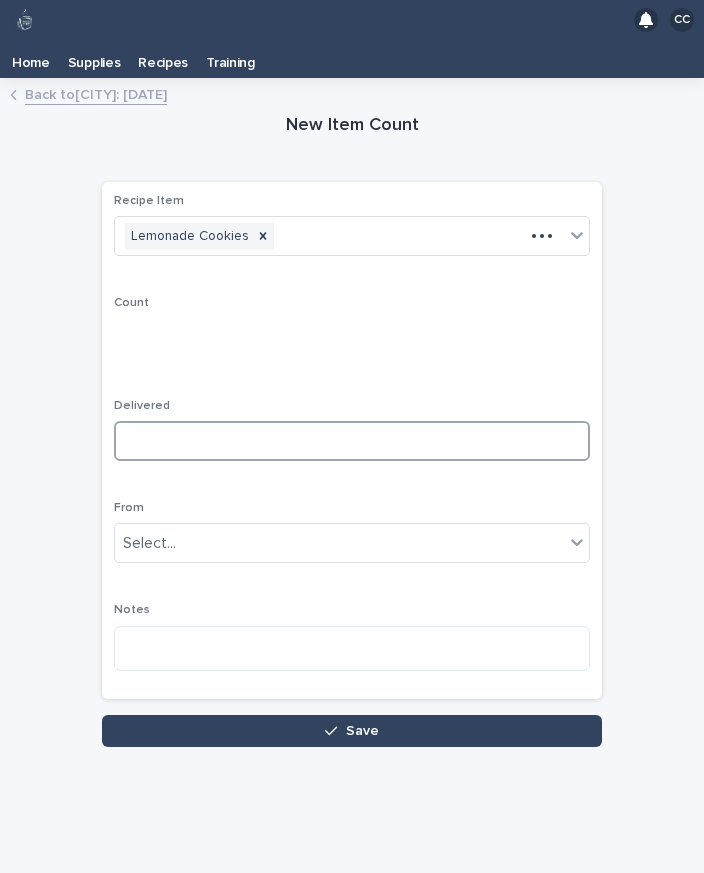 click at bounding box center [352, 441] 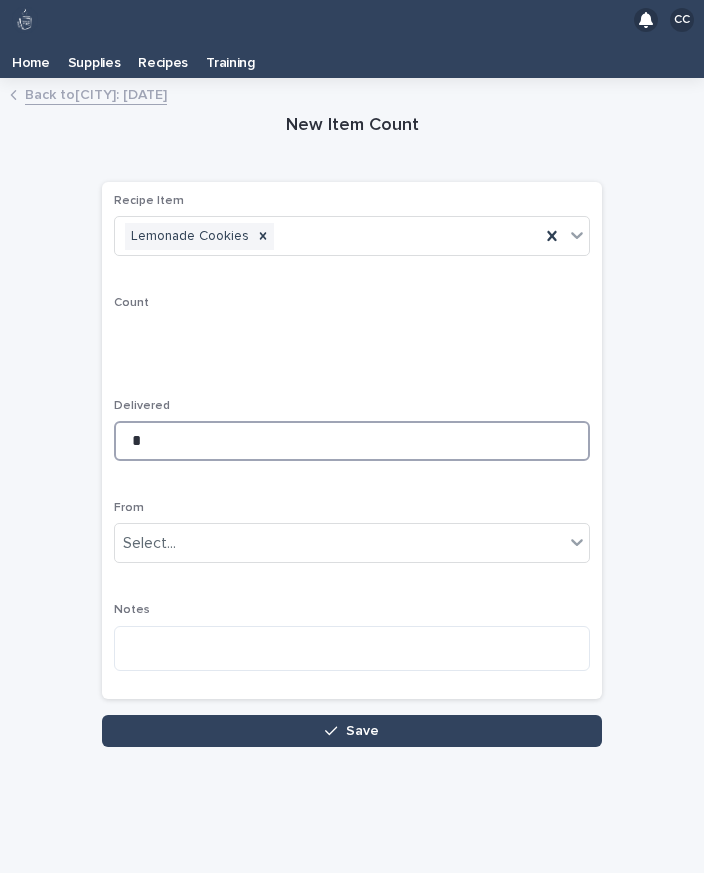 type on "*" 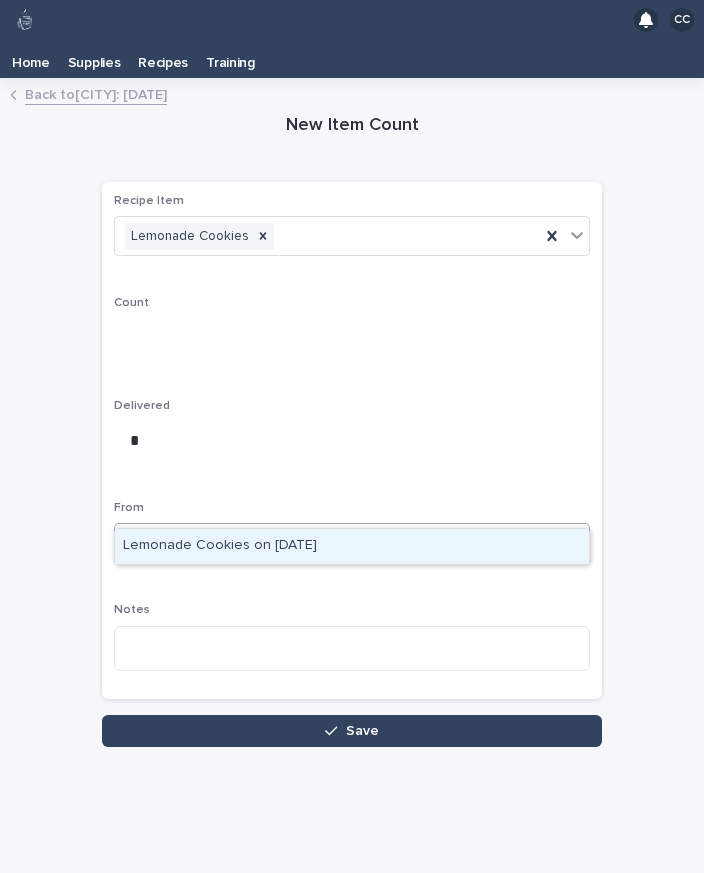 click on "Lemonade Cookies on [DATE]" at bounding box center (352, 546) 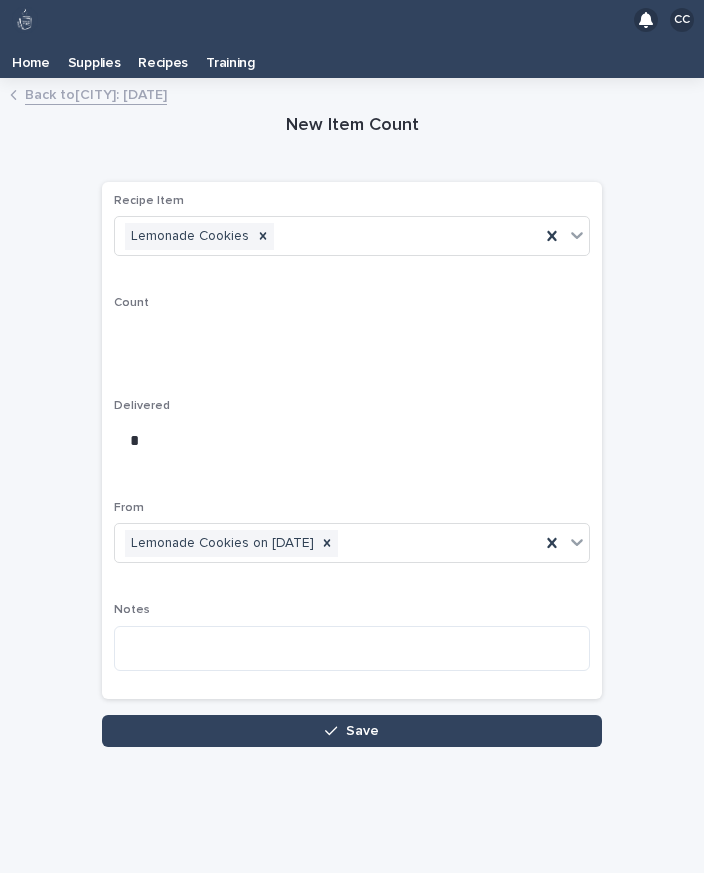 click on "Save" at bounding box center (352, 731) 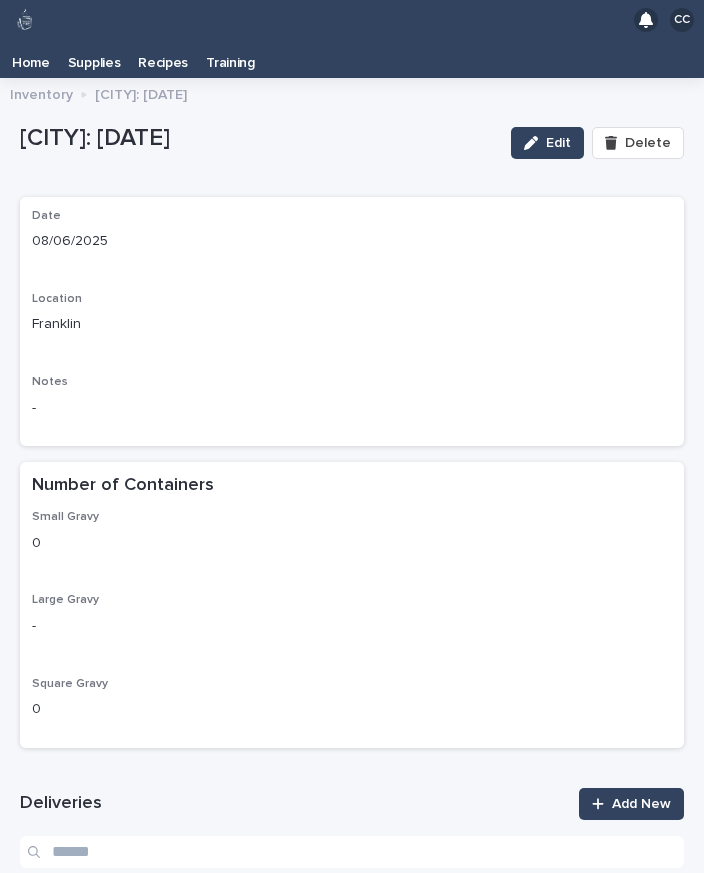click on "Add New" at bounding box center (641, 804) 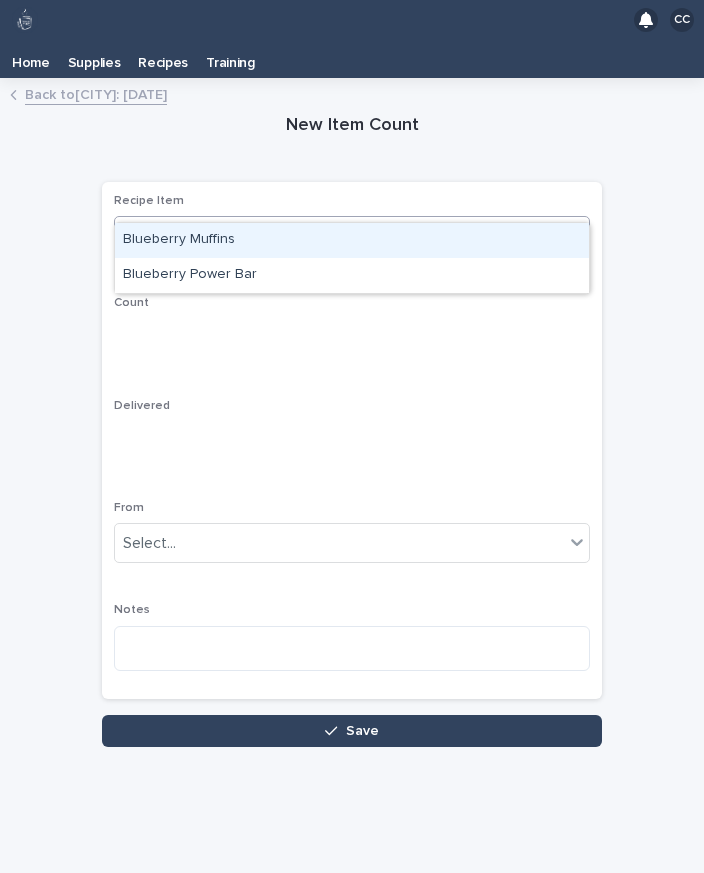 click on "Blueberry Power Bar" at bounding box center [352, 275] 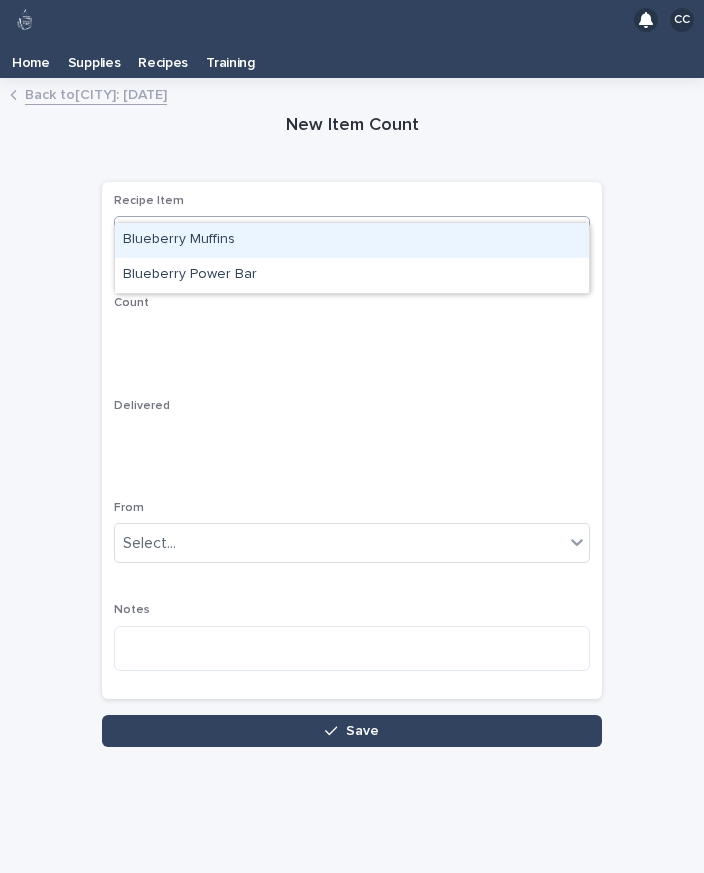 type 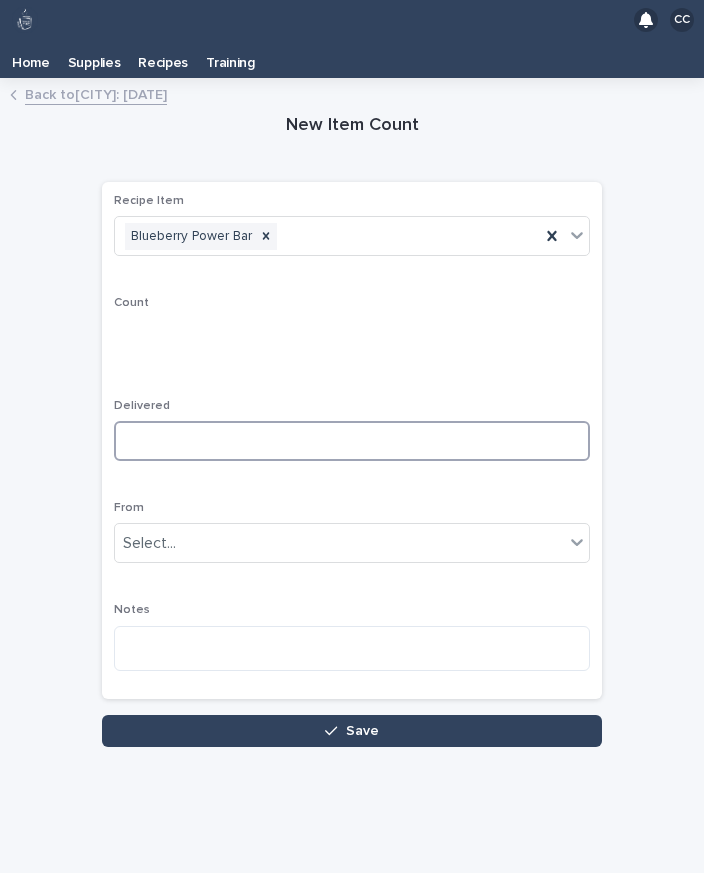 click at bounding box center [352, 441] 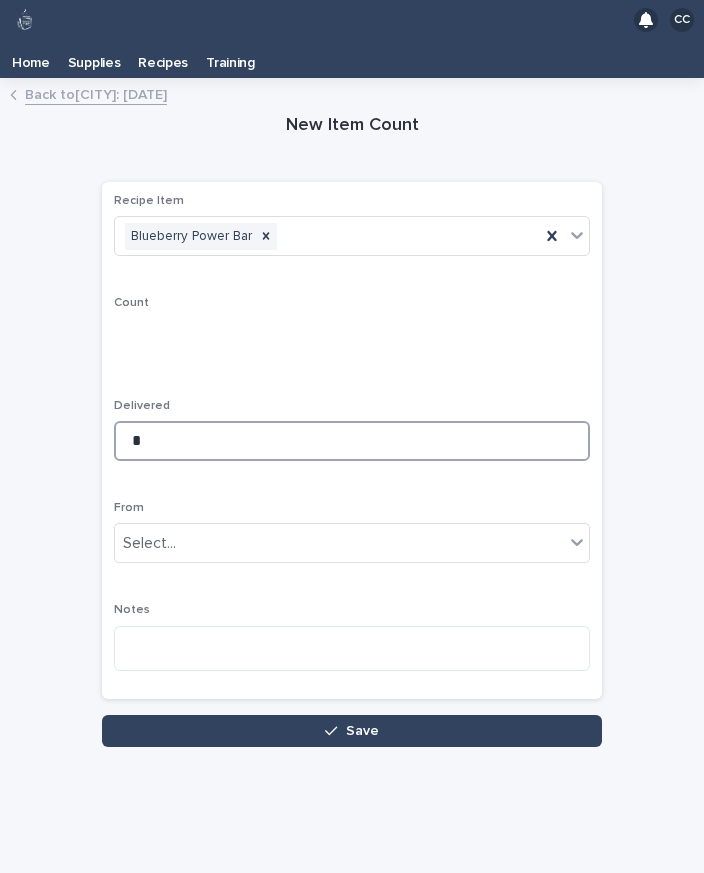 type on "*" 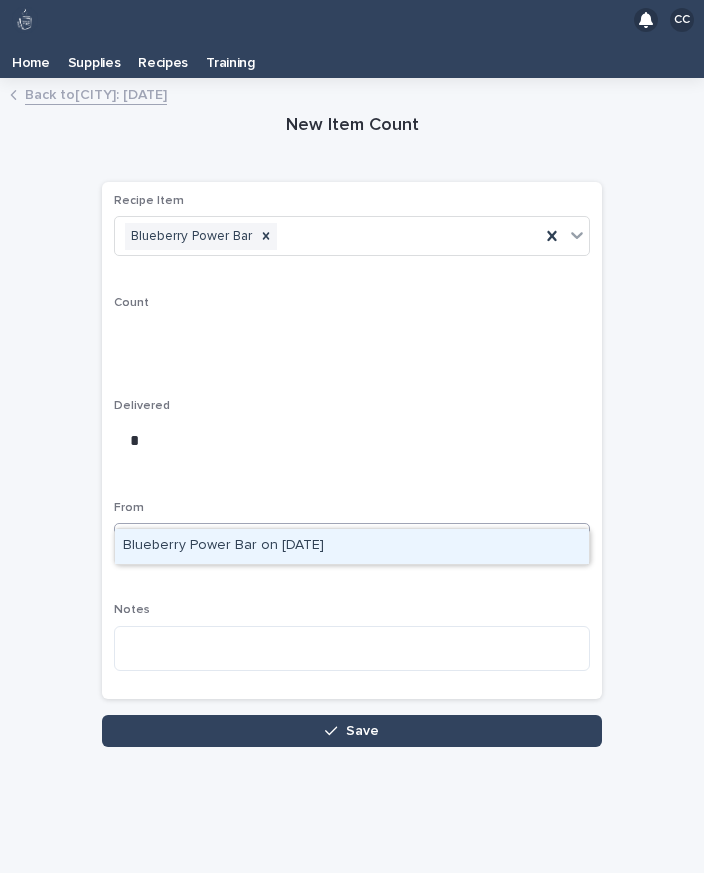 click on "Blueberry Power Bar on [DATE]" at bounding box center (352, 546) 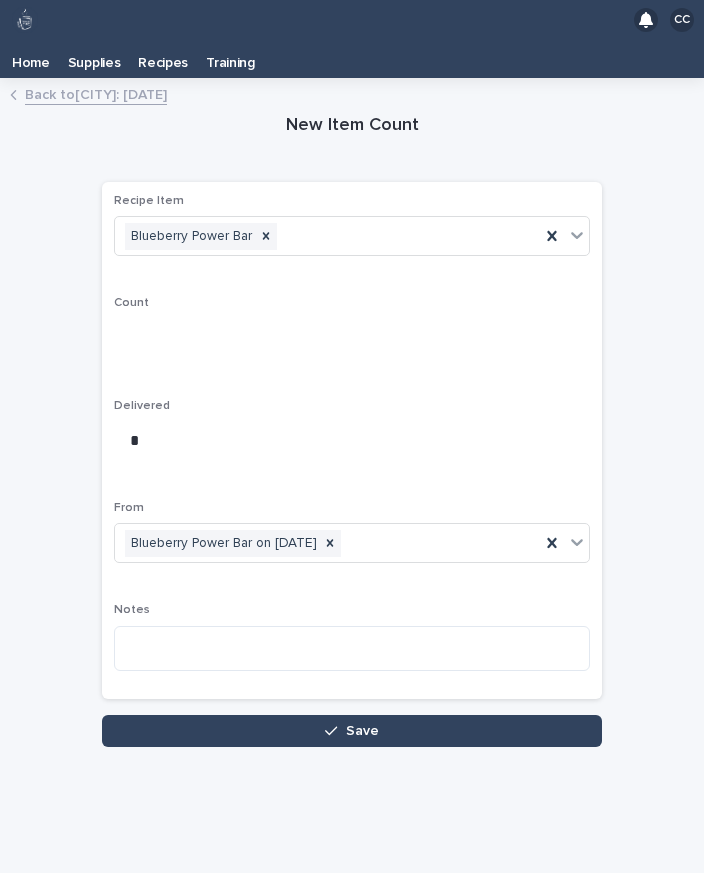 click on "Save" at bounding box center [362, 731] 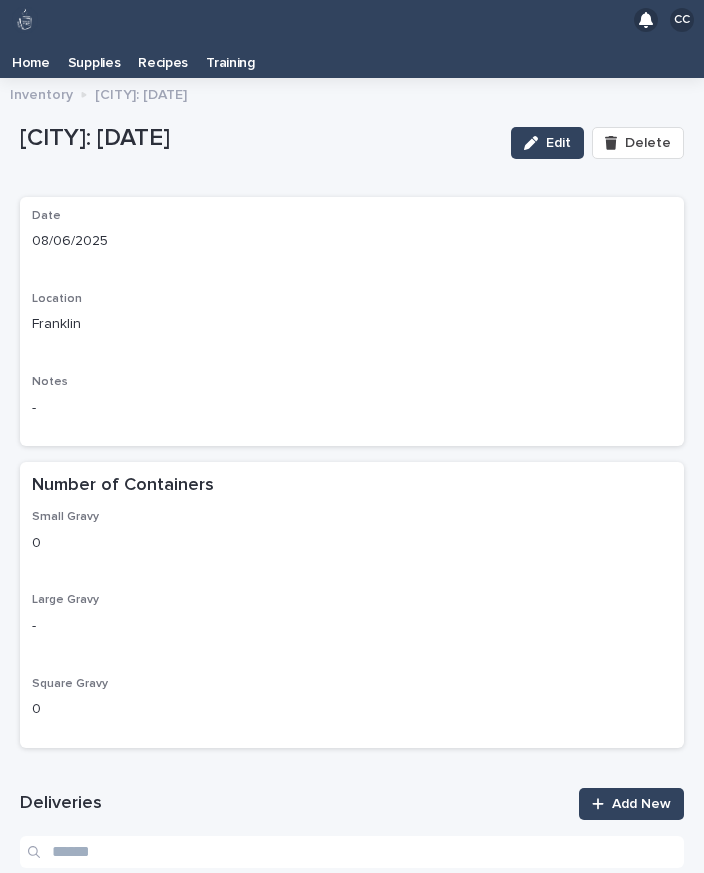 click on "Add New" at bounding box center [641, 804] 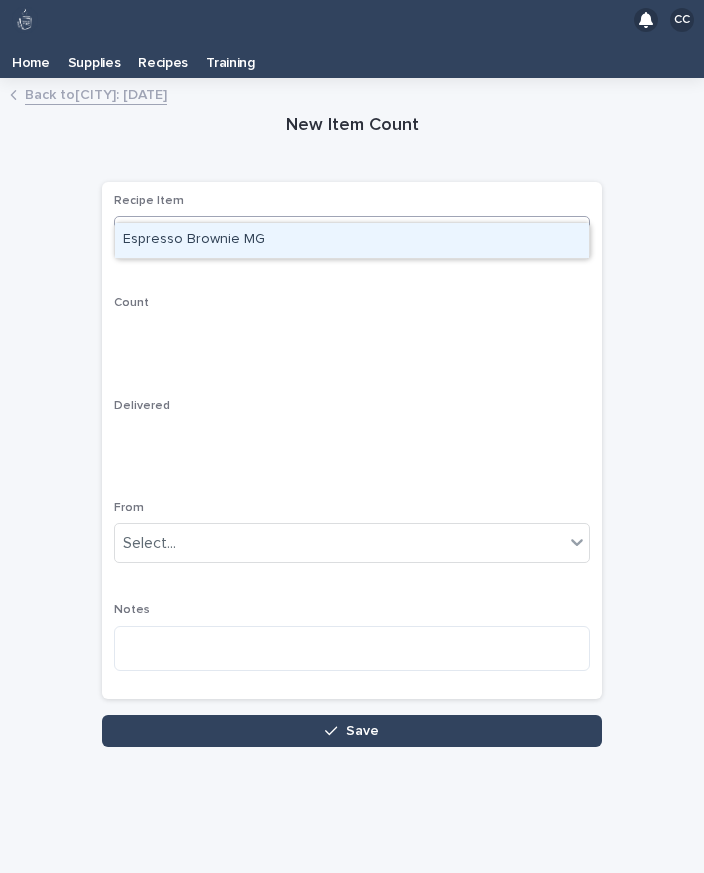 click on "Espresso Brownie MG" at bounding box center [352, 240] 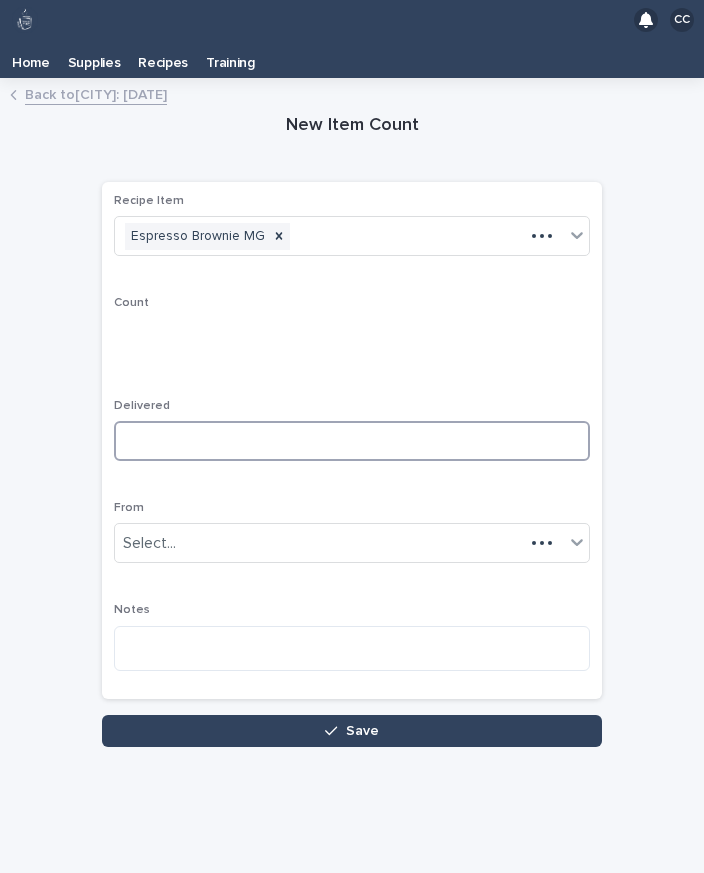 click at bounding box center [352, 441] 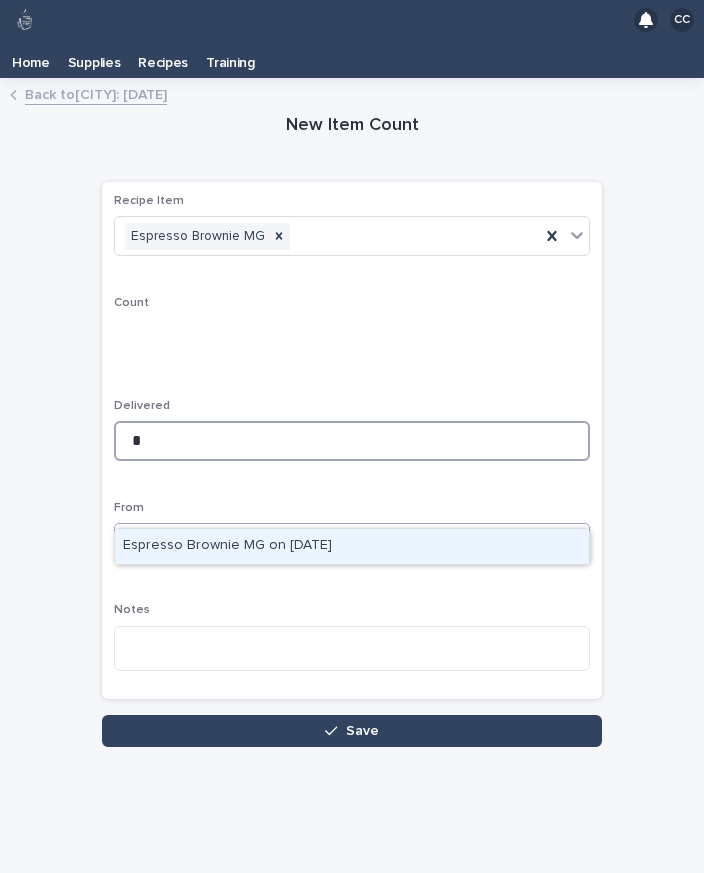 click on "*" at bounding box center (352, 441) 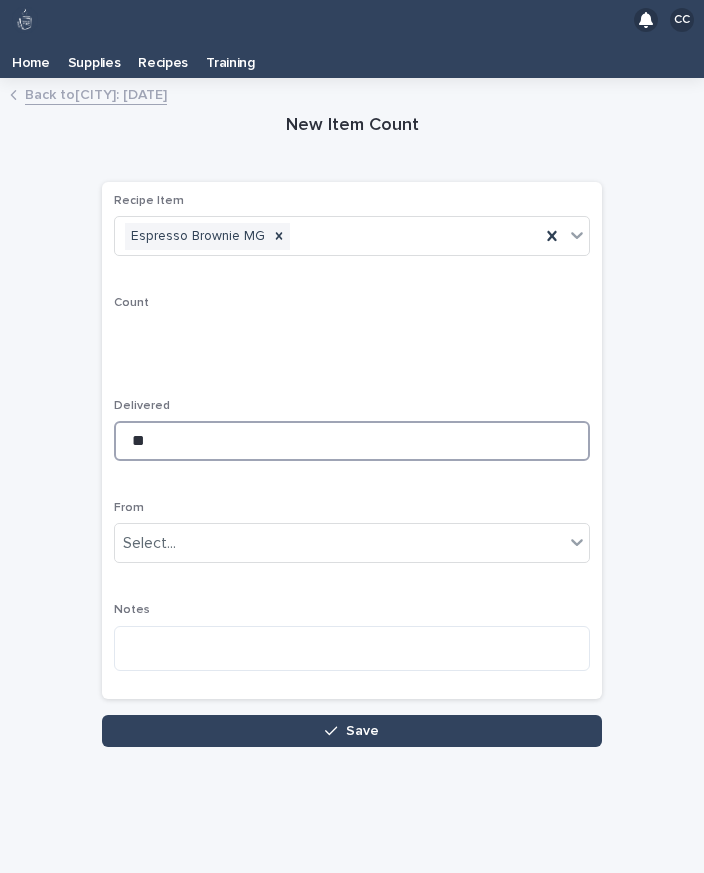 type on "*" 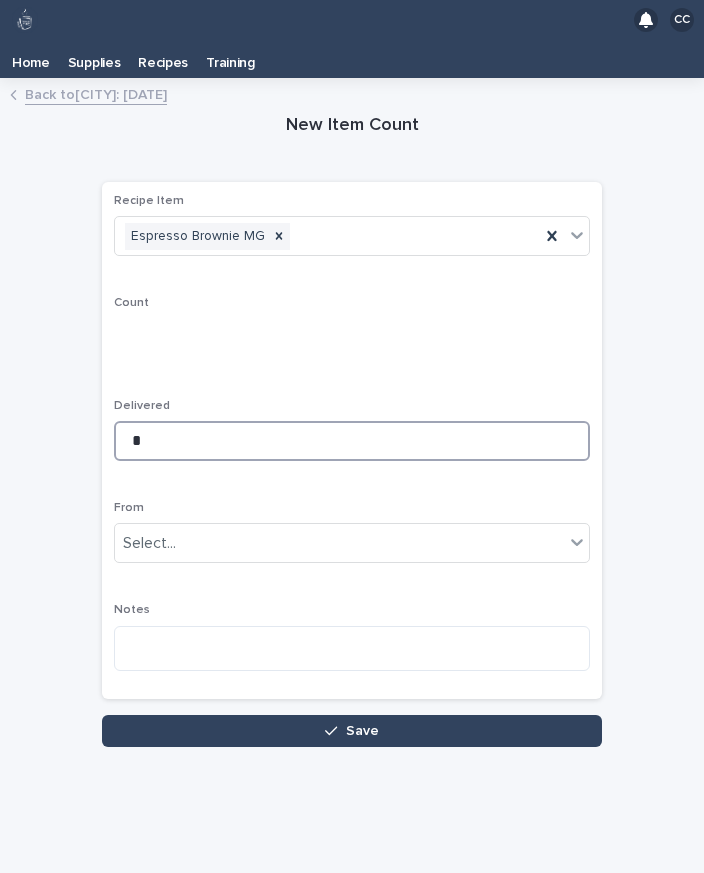 type on "*" 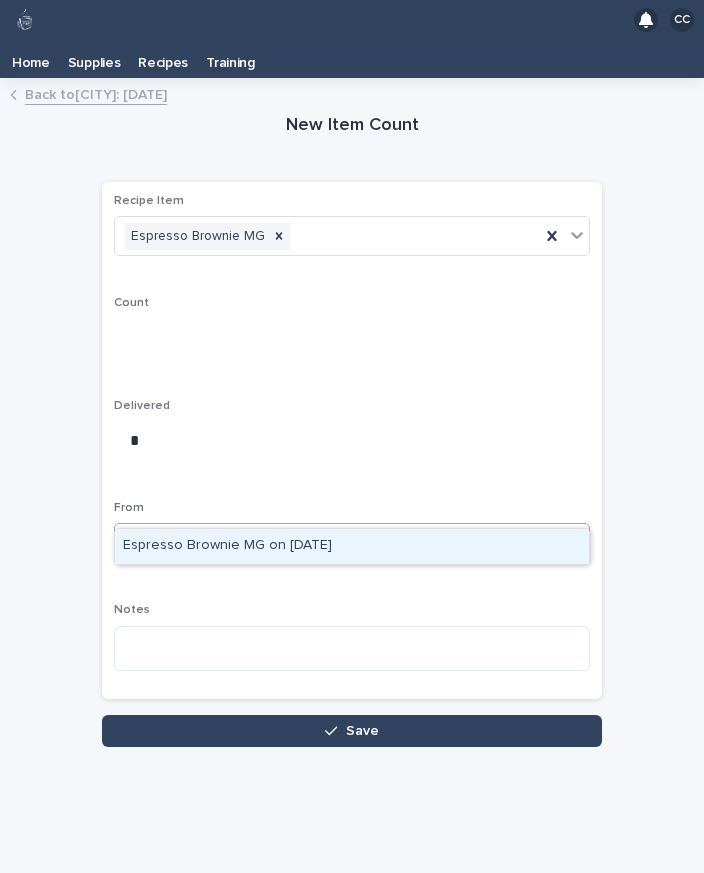 click on "Espresso Brownie MG on [DATE]" at bounding box center (352, 546) 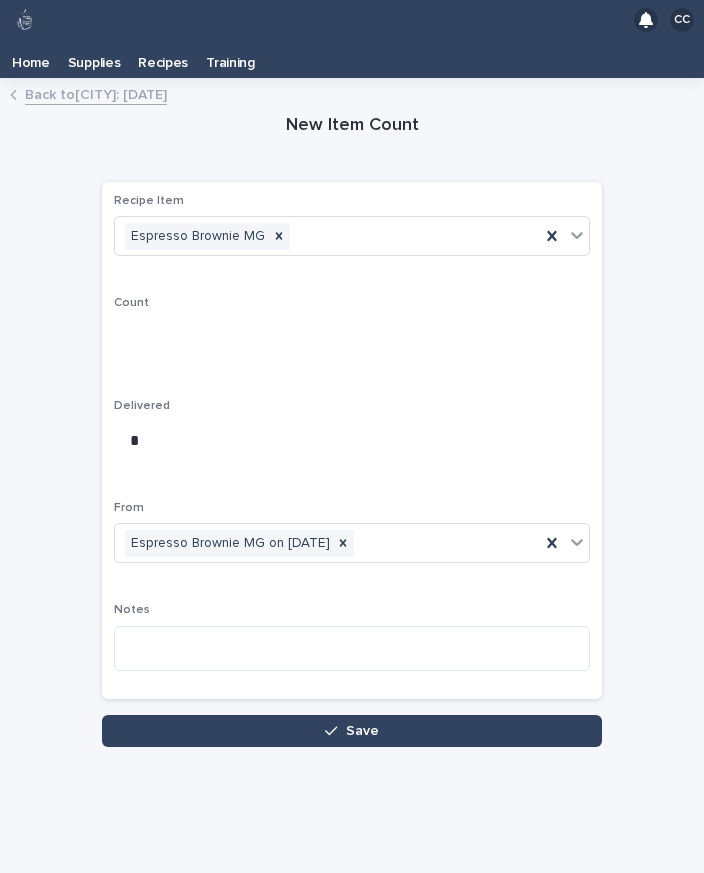 click on "Save" at bounding box center (352, 731) 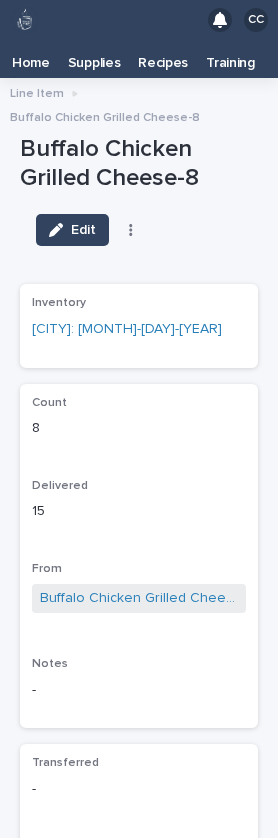 scroll, scrollTop: 0, scrollLeft: 0, axis: both 